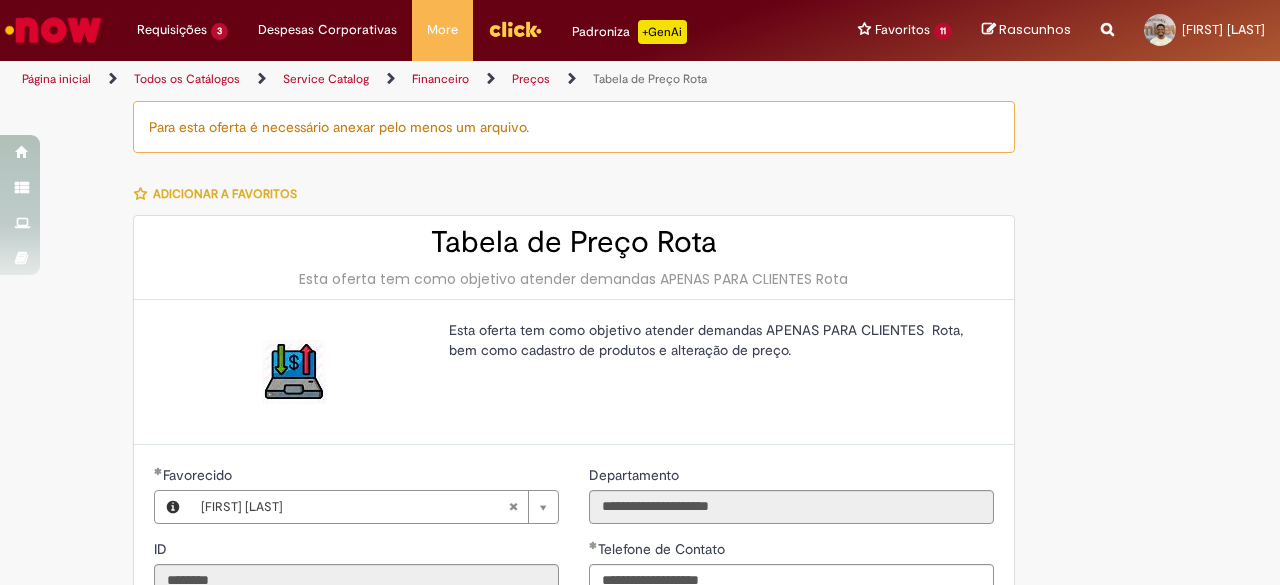 select on "***" 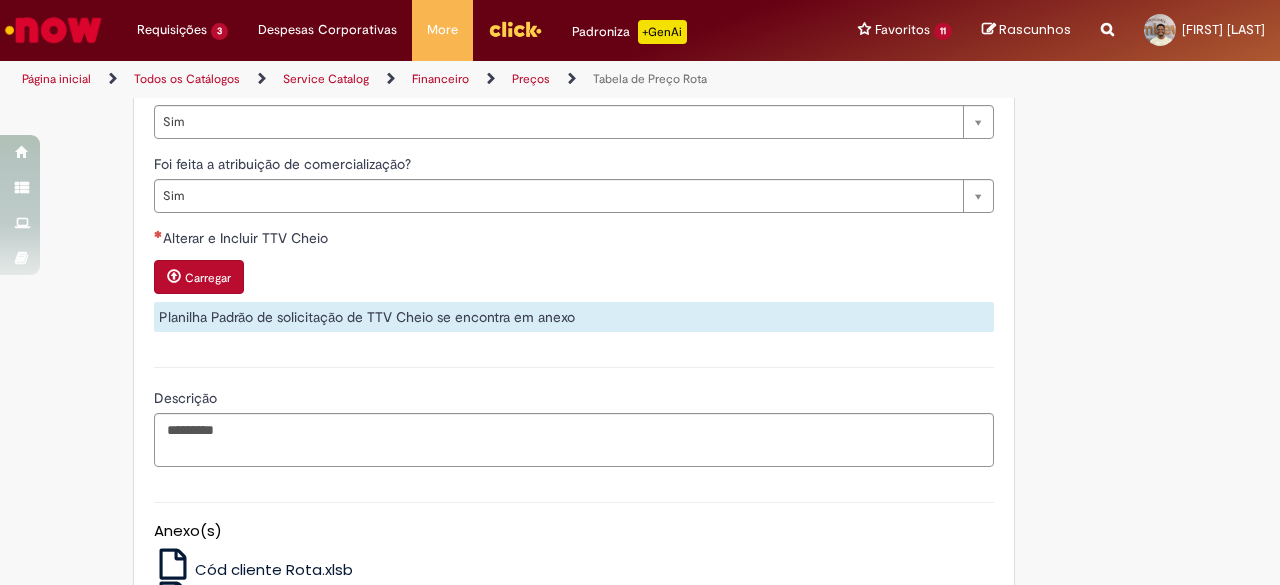 scroll, scrollTop: 678, scrollLeft: 0, axis: vertical 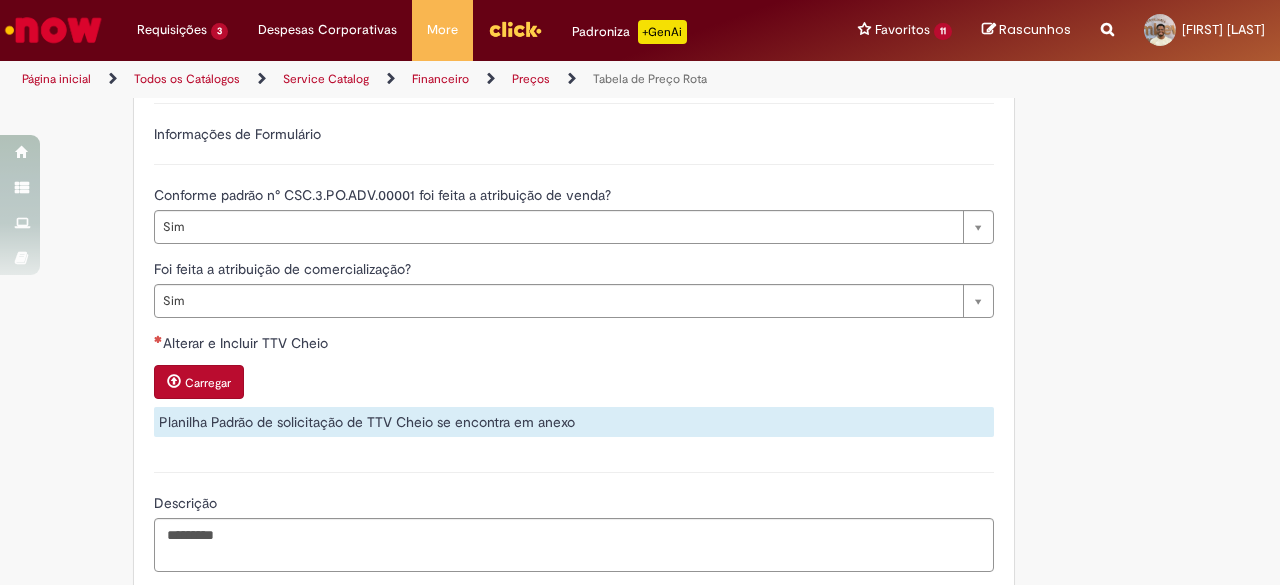 click on "Carregar" at bounding box center [208, 383] 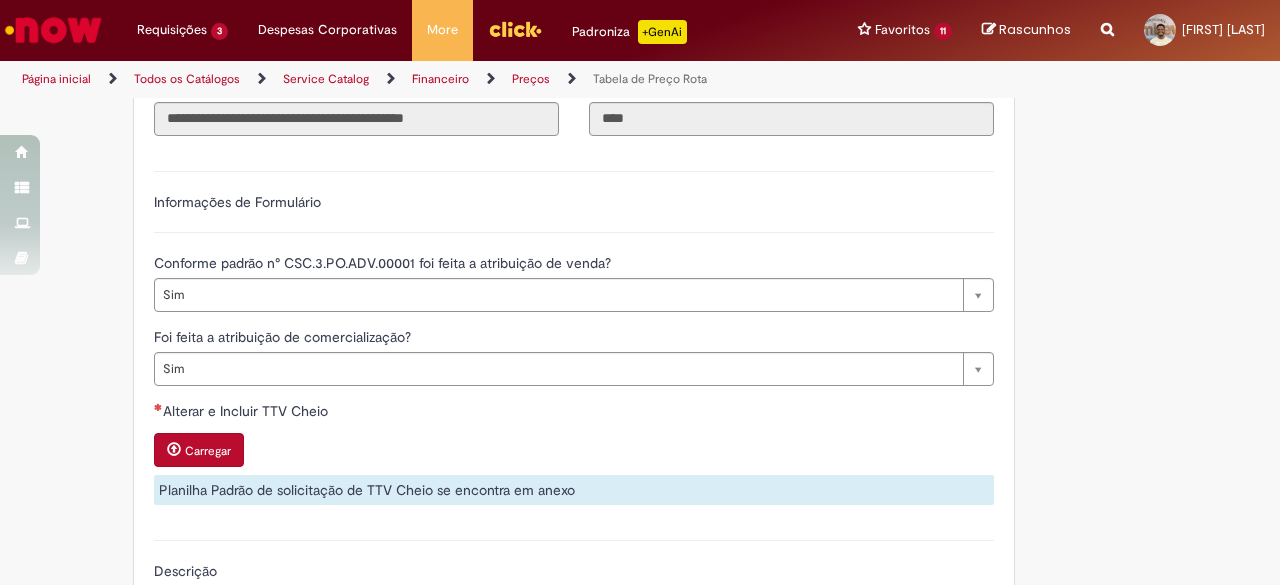 scroll, scrollTop: 578, scrollLeft: 0, axis: vertical 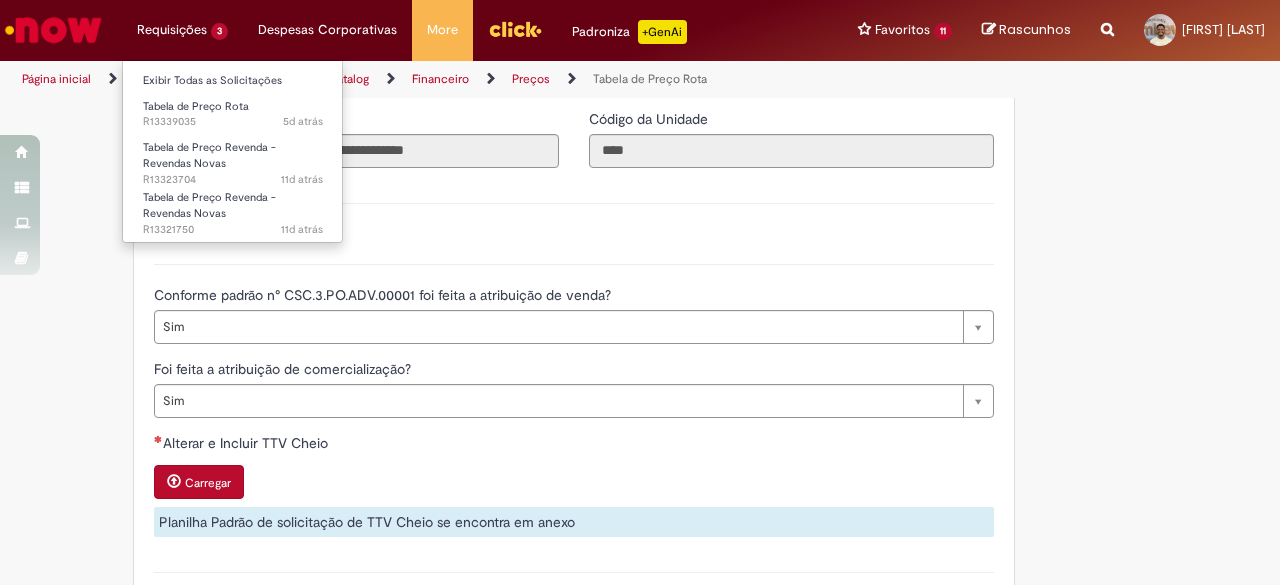 type 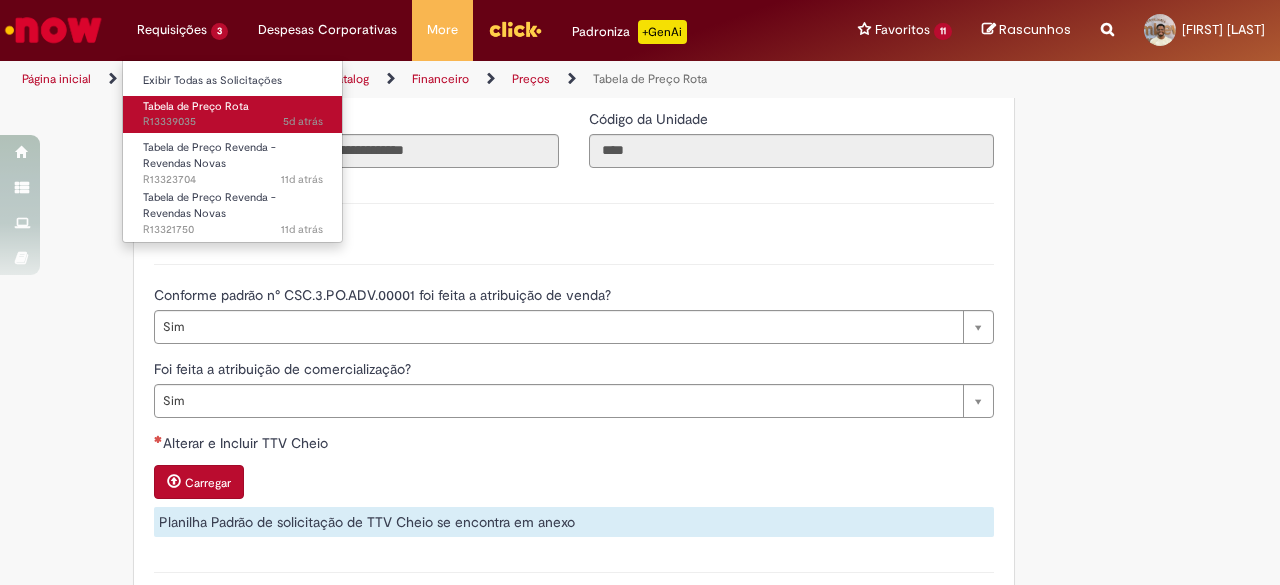 click on "Tabela de Preço Rota" at bounding box center (196, 106) 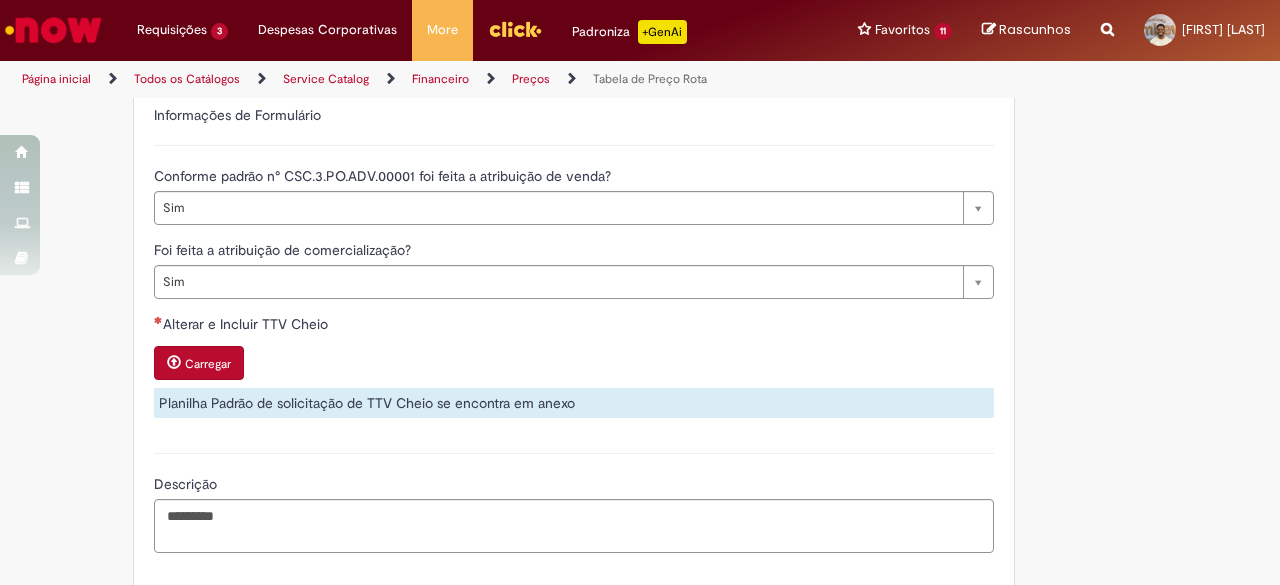 scroll, scrollTop: 678, scrollLeft: 0, axis: vertical 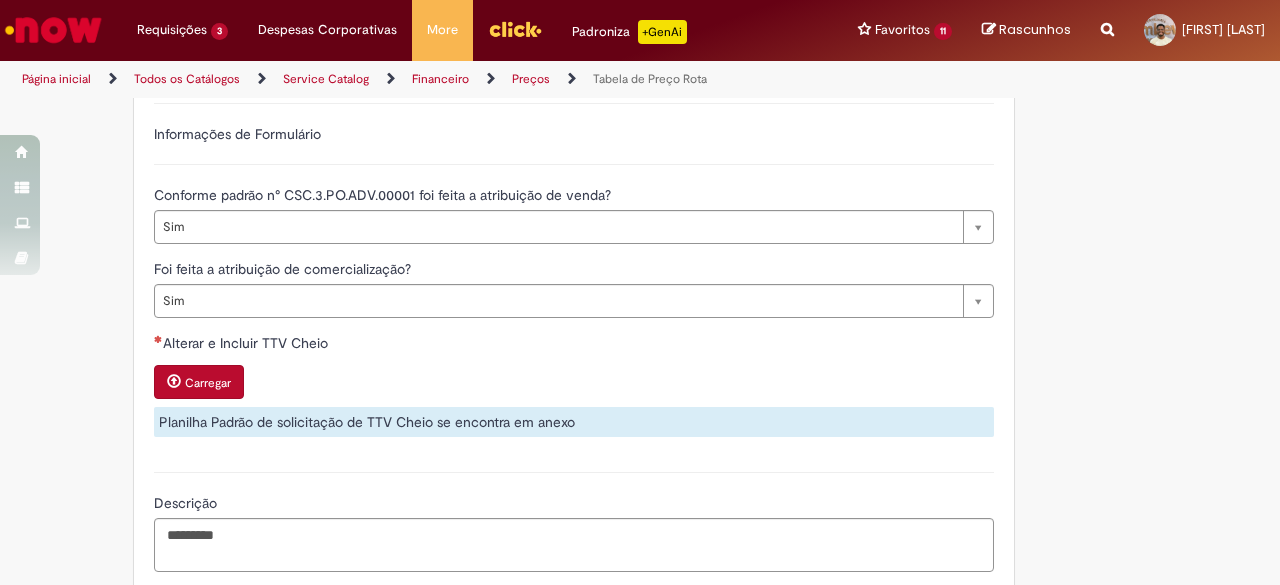 click on "Carregar" at bounding box center (199, 382) 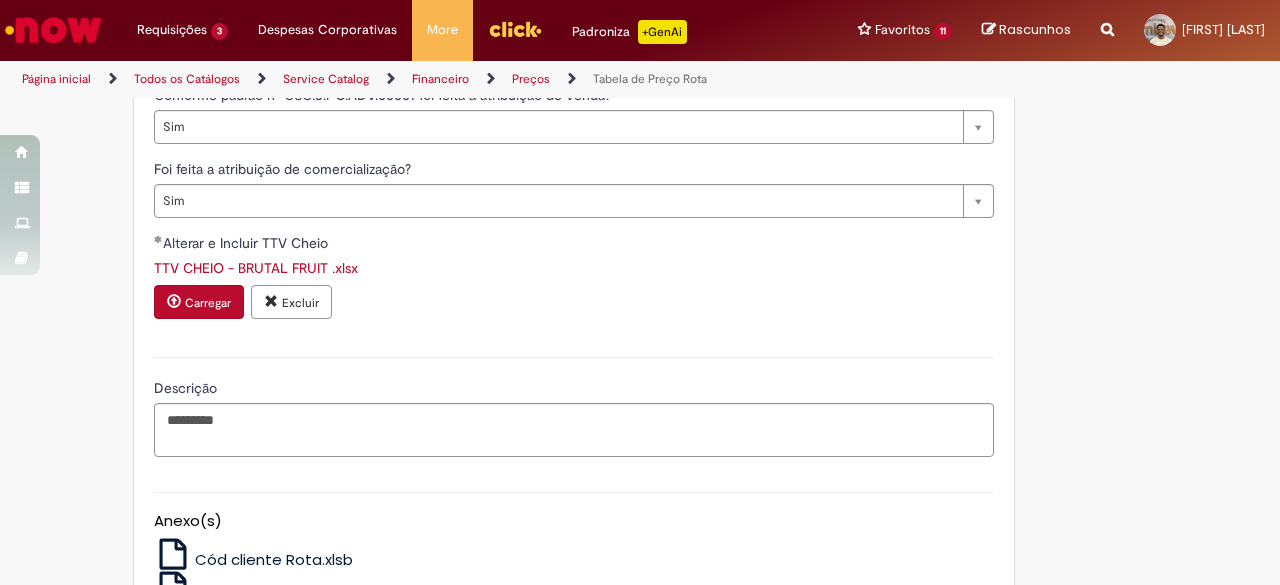 scroll, scrollTop: 978, scrollLeft: 0, axis: vertical 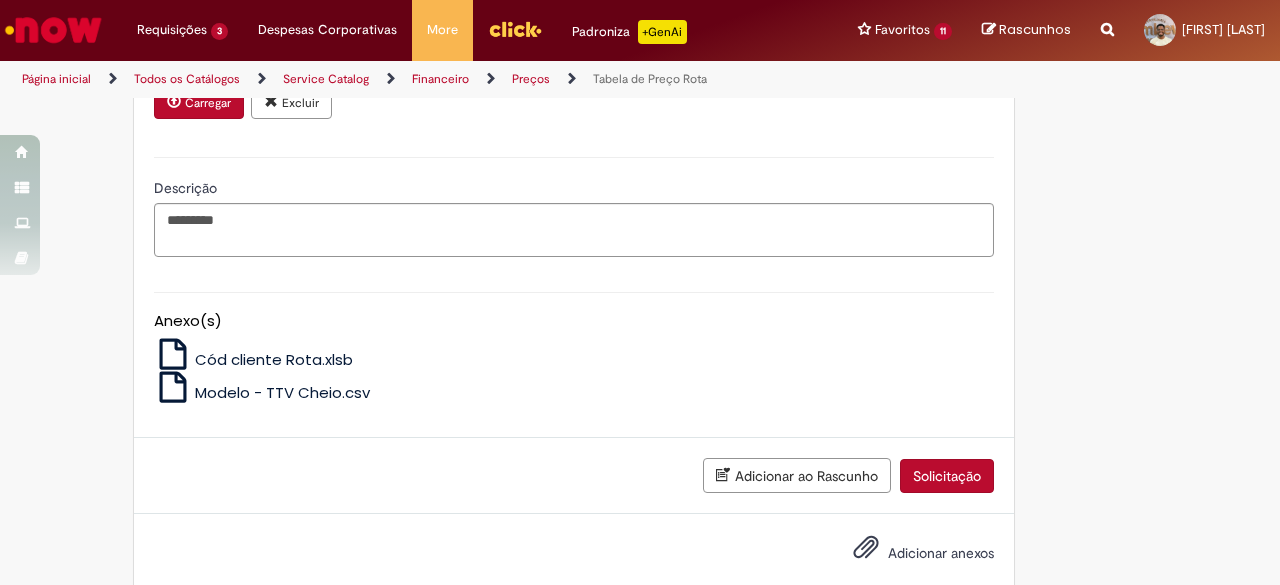 click on "Adicionar anexos" at bounding box center [909, 554] 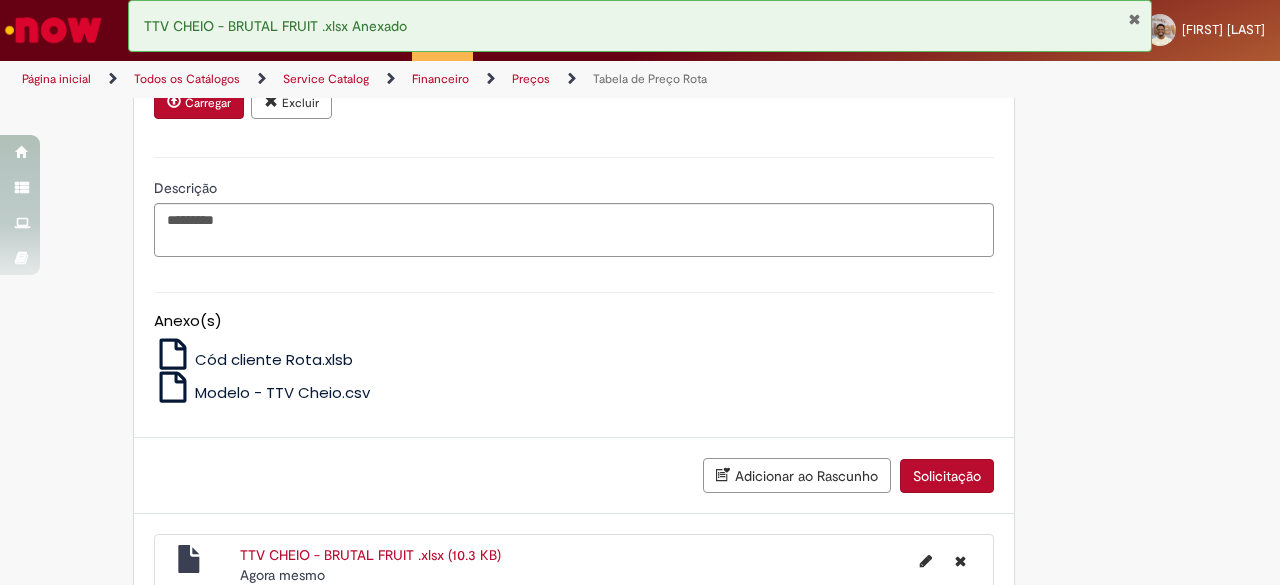 scroll, scrollTop: 1080, scrollLeft: 0, axis: vertical 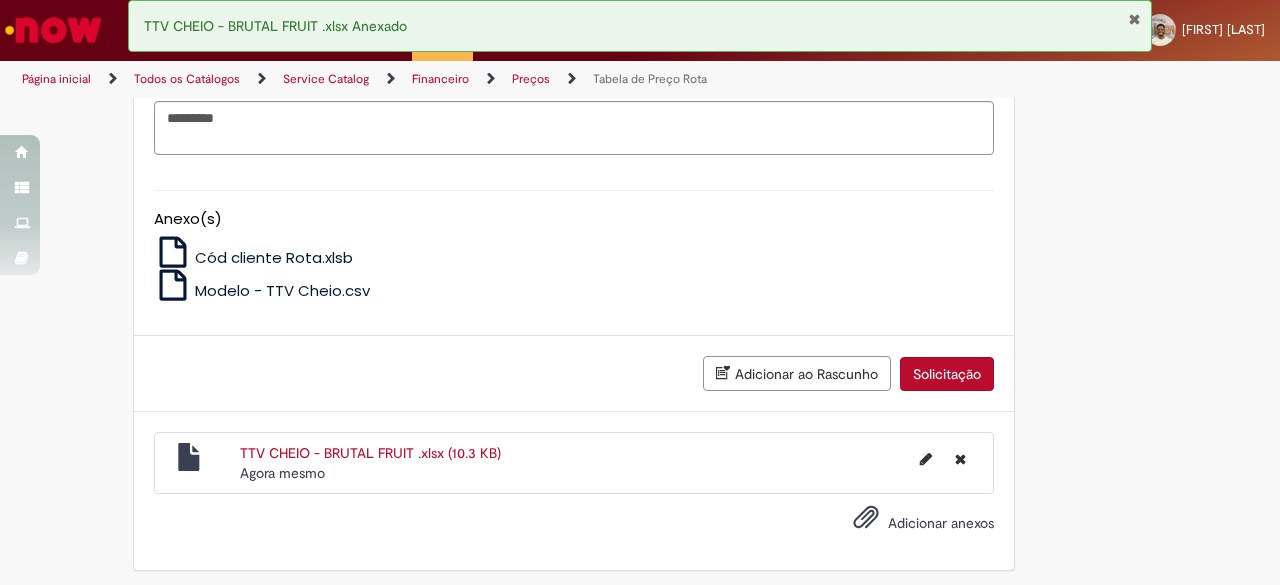 click on "Solicitação" at bounding box center [947, 374] 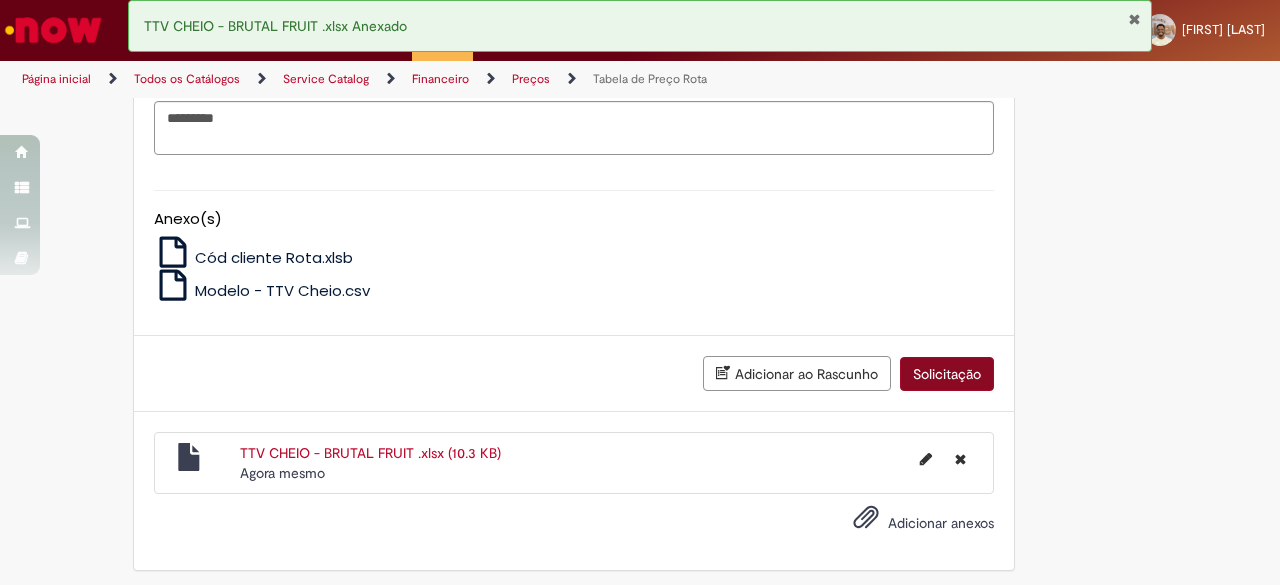 scroll, scrollTop: 1036, scrollLeft: 0, axis: vertical 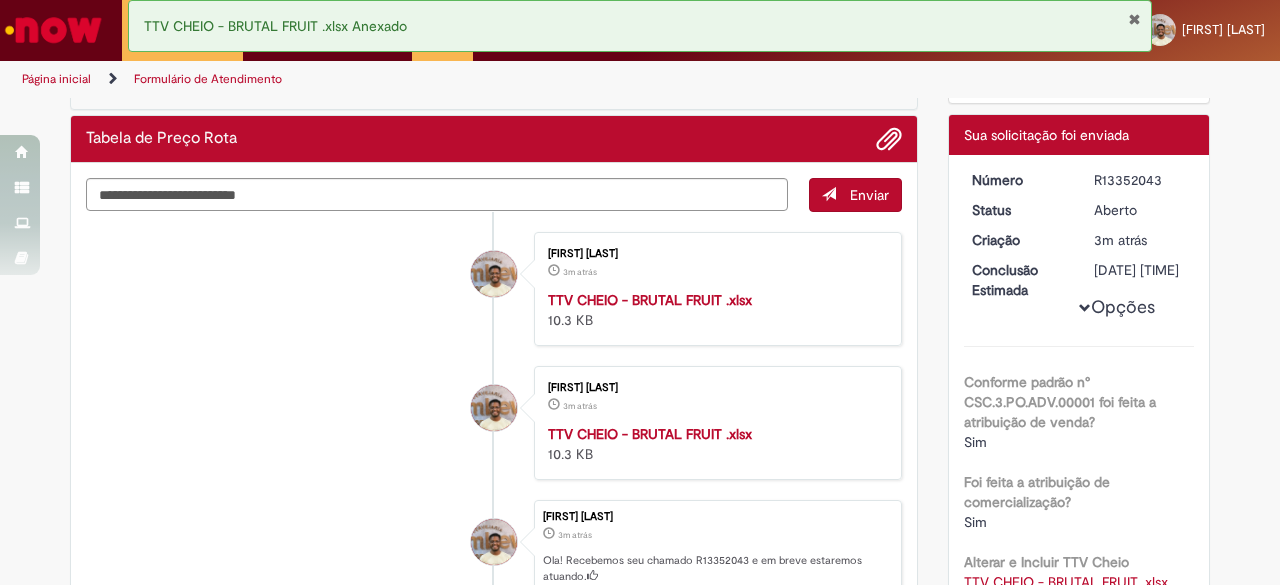 click at bounding box center (881, 139) 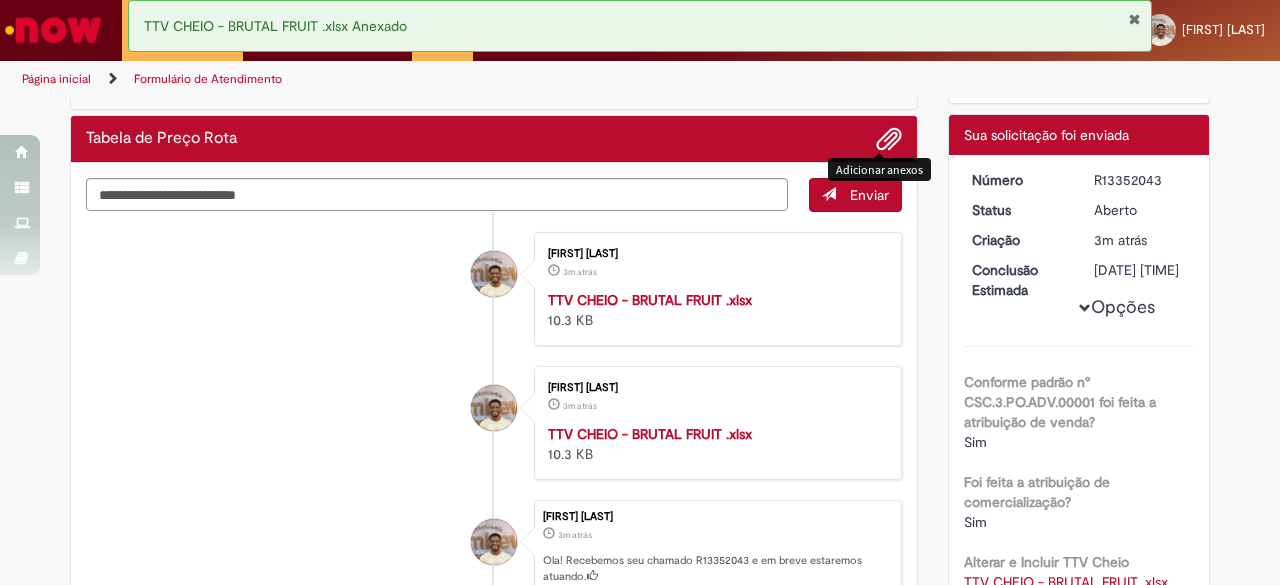 click at bounding box center [889, 140] 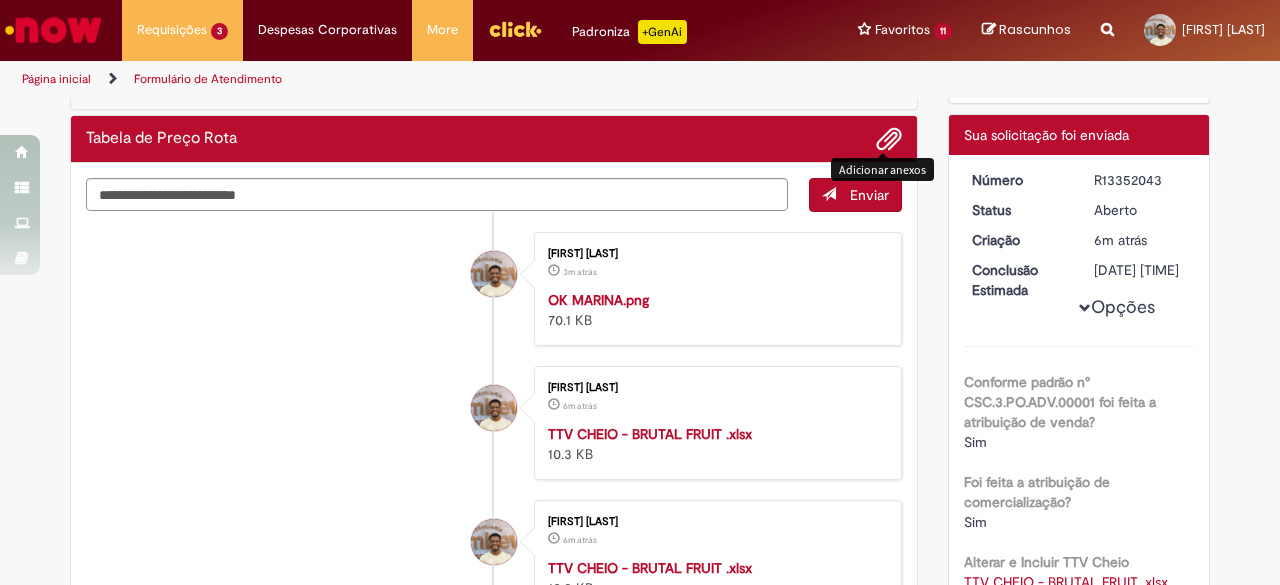 scroll, scrollTop: 0, scrollLeft: 0, axis: both 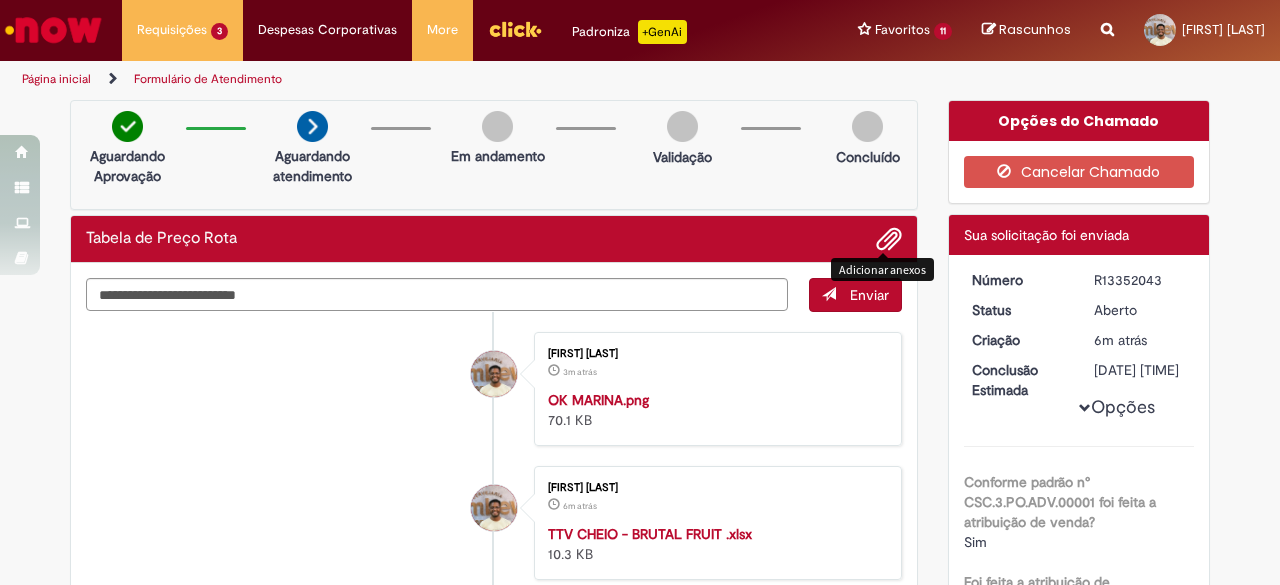 click on "R13352043" at bounding box center [1140, 280] 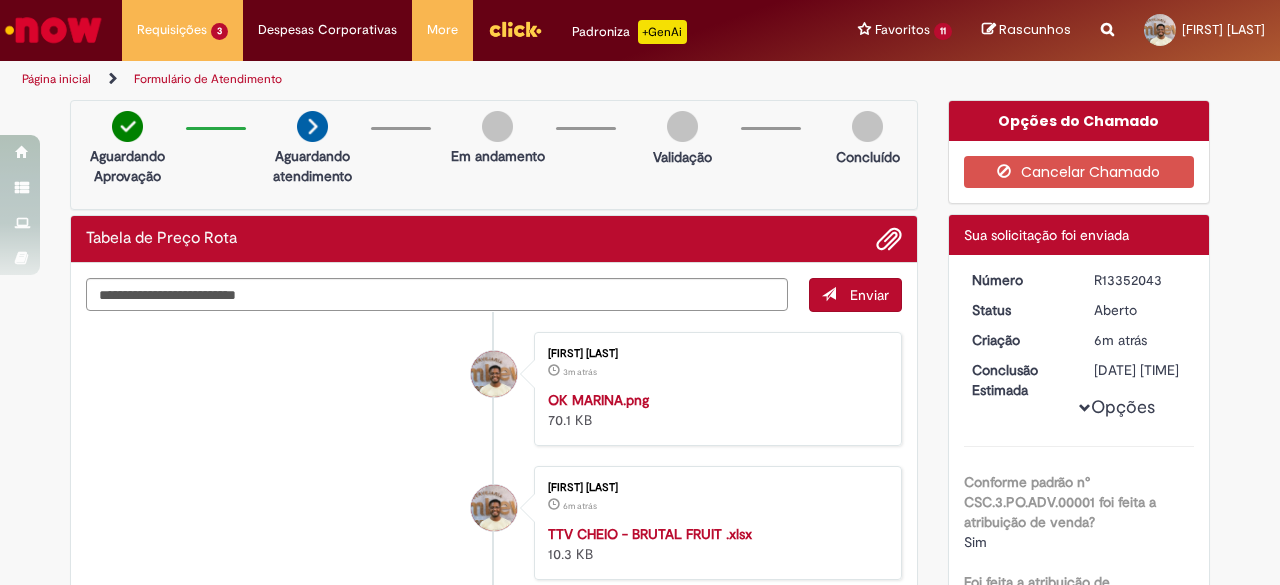 copy on "R13352043" 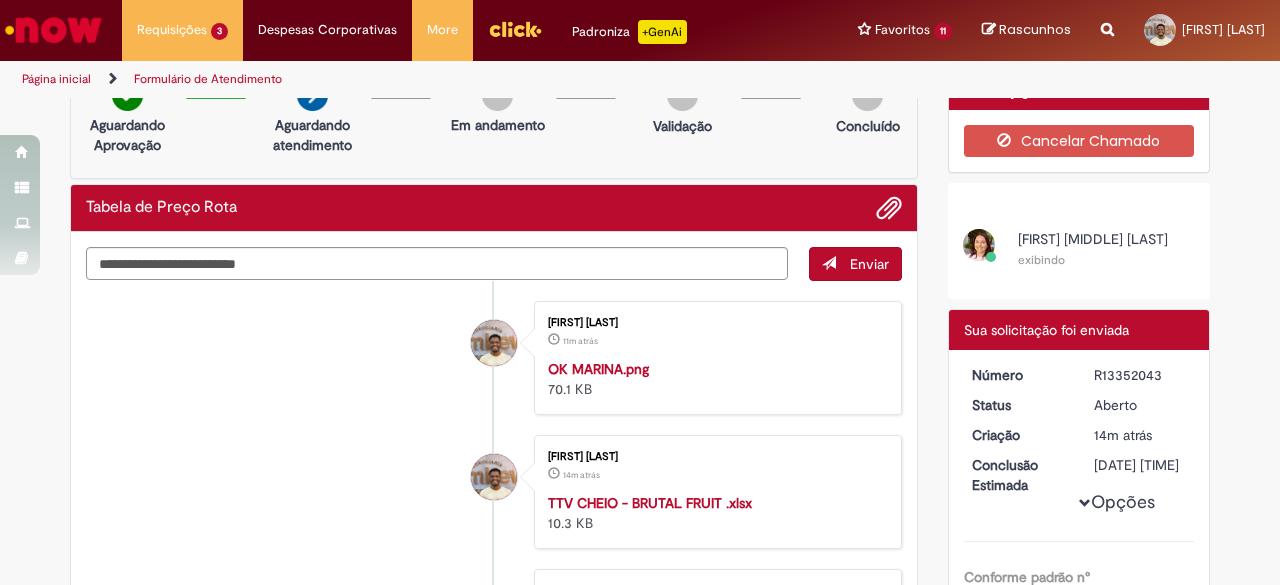 scroll, scrollTop: 0, scrollLeft: 0, axis: both 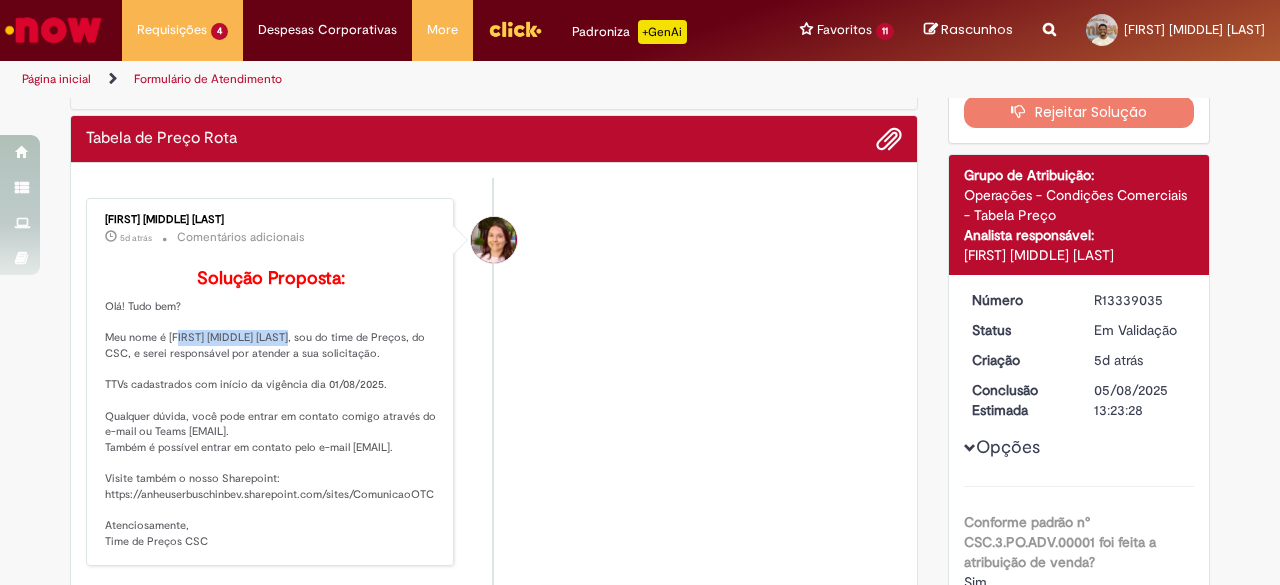 drag, startPoint x: 269, startPoint y: 364, endPoint x: 161, endPoint y: 359, distance: 108.11568 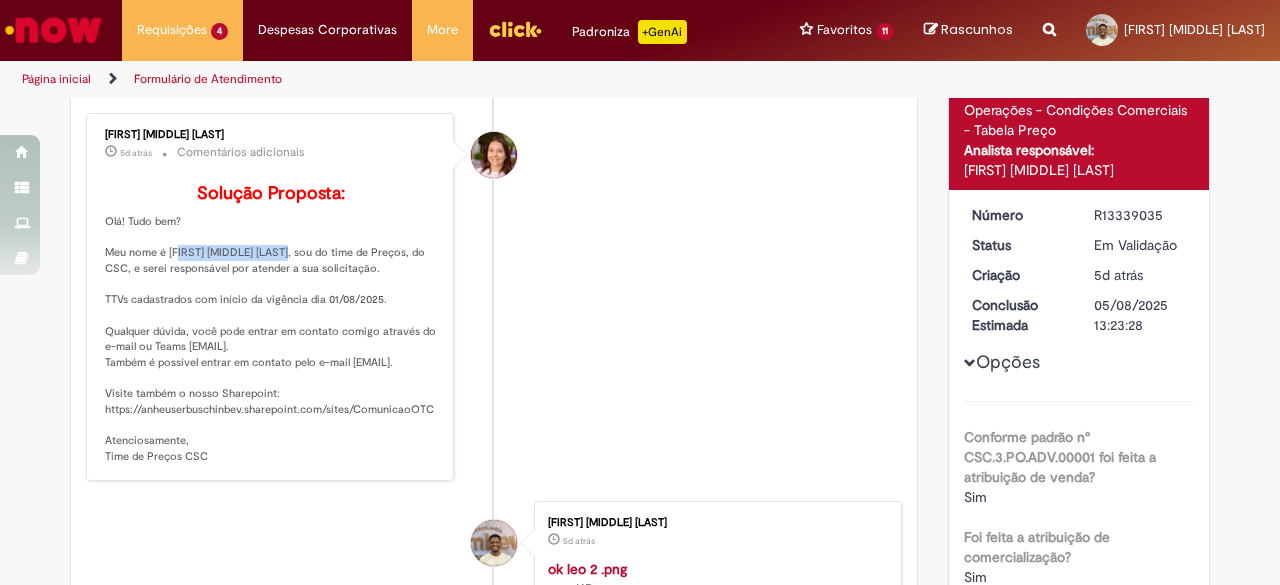 scroll, scrollTop: 300, scrollLeft: 0, axis: vertical 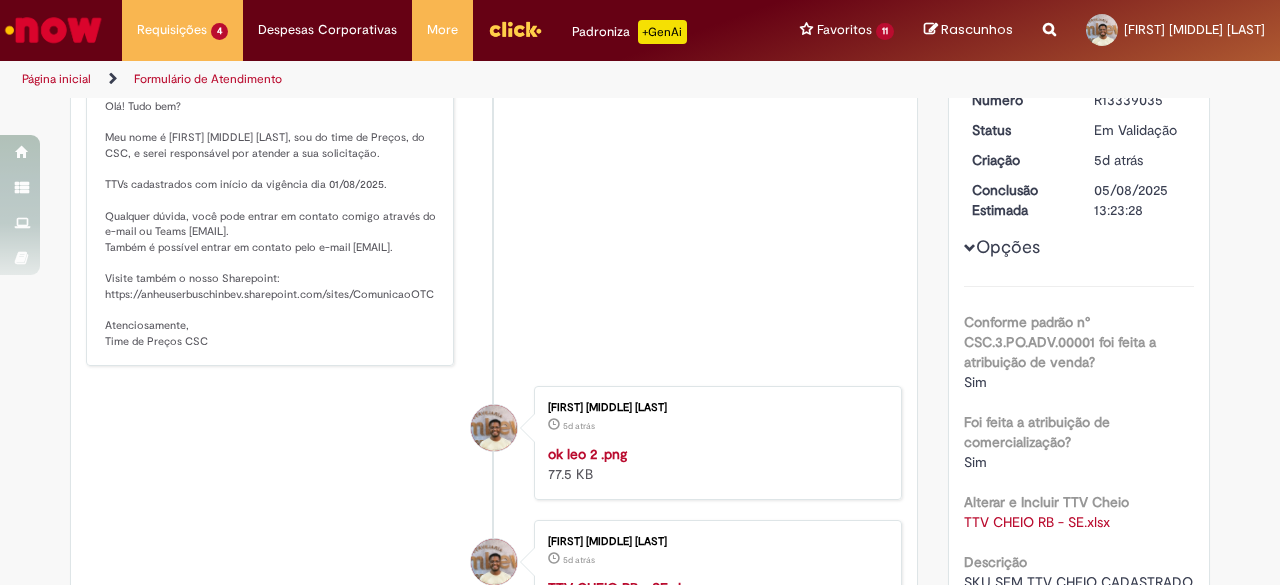 click on "Solução Proposta:
Olá! Tudo bem?
Meu nome é Camila Maria Margutti, sou do time de Preços, do CSC, e serei responsável por atender a sua solicitação.
TTVs cadastrados com início da vigência dia 01/08/2025.
Qualquer dúvida, você pode entrar em contato comigo através do e-mail ou Teams 99847491@ambev.com.br.
Também é possível entrar em contato pelo e-mail opdsc_ccprecos@ambev.com.br
Visite também o nosso Sharepoint: https://anheuserbuschinbev.sharepoint.com/sites/ComunicaoOTC
Atenciosamente,
Time de Preços CSC" at bounding box center [271, 209] 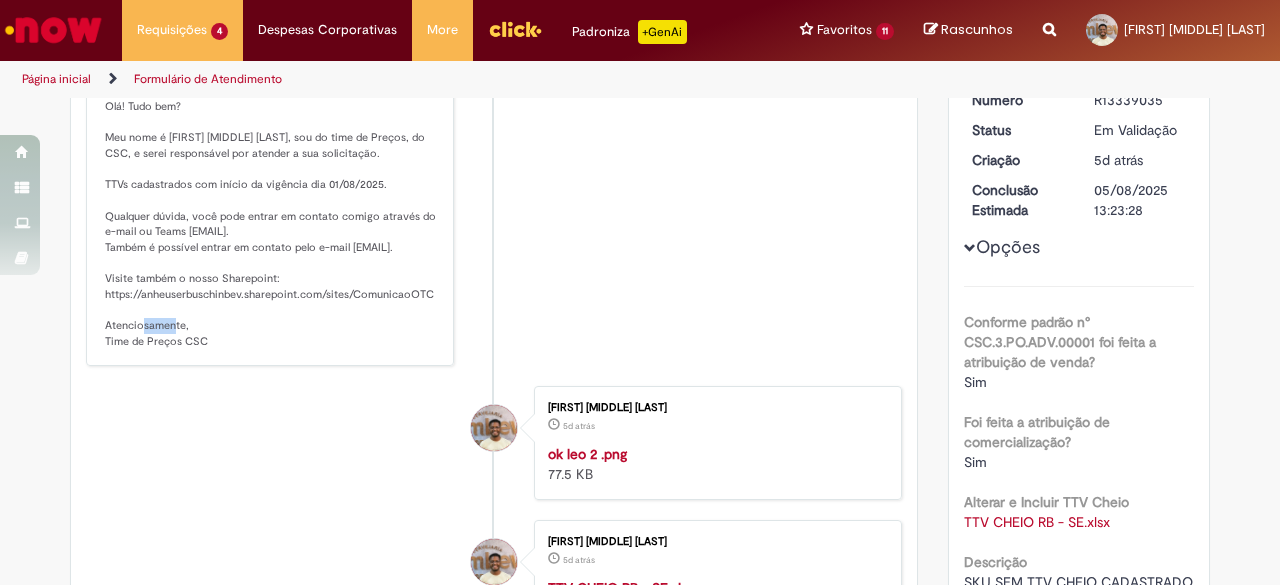 click on "Solução Proposta:
Olá! Tudo bem?
Meu nome é Camila Maria Margutti, sou do time de Preços, do CSC, e serei responsável por atender a sua solicitação.
TTVs cadastrados com início da vigência dia 01/08/2025.
Qualquer dúvida, você pode entrar em contato comigo através do e-mail ou Teams 99847491@ambev.com.br.
Também é possível entrar em contato pelo e-mail opdsc_ccprecos@ambev.com.br
Visite também o nosso Sharepoint: https://anheuserbuschinbev.sharepoint.com/sites/ComunicaoOTC
Atenciosamente,
Time de Preços CSC" at bounding box center [271, 209] 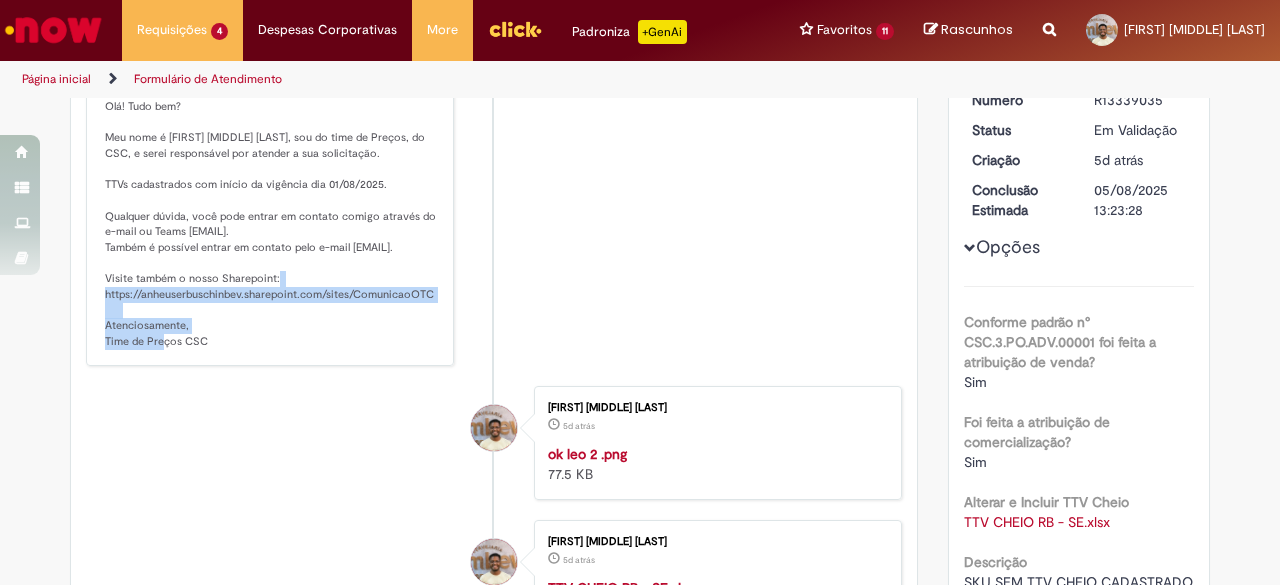 click on "Solução Proposta:
Olá! Tudo bem?
Meu nome é Camila Maria Margutti, sou do time de Preços, do CSC, e serei responsável por atender a sua solicitação.
TTVs cadastrados com início da vigência dia 01/08/2025.
Qualquer dúvida, você pode entrar em contato comigo através do e-mail ou Teams 99847491@ambev.com.br.
Também é possível entrar em contato pelo e-mail opdsc_ccprecos@ambev.com.br
Visite também o nosso Sharepoint: https://anheuserbuschinbev.sharepoint.com/sites/ComunicaoOTC
Atenciosamente,
Time de Preços CSC" at bounding box center [271, 209] 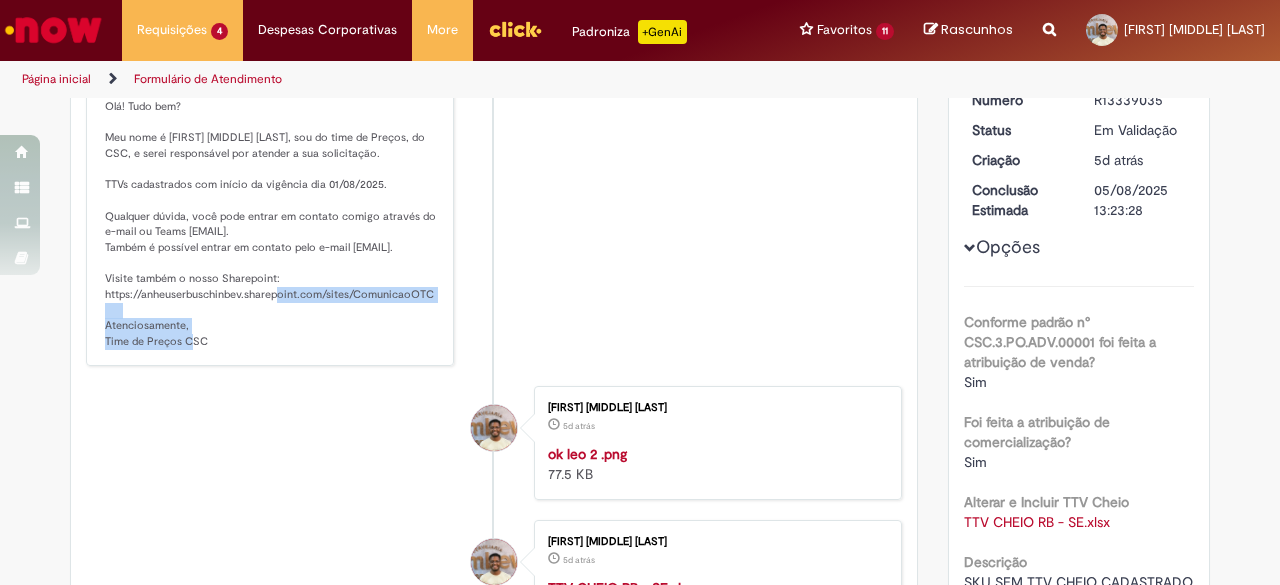 drag, startPoint x: 96, startPoint y: 342, endPoint x: 434, endPoint y: 347, distance: 338.037 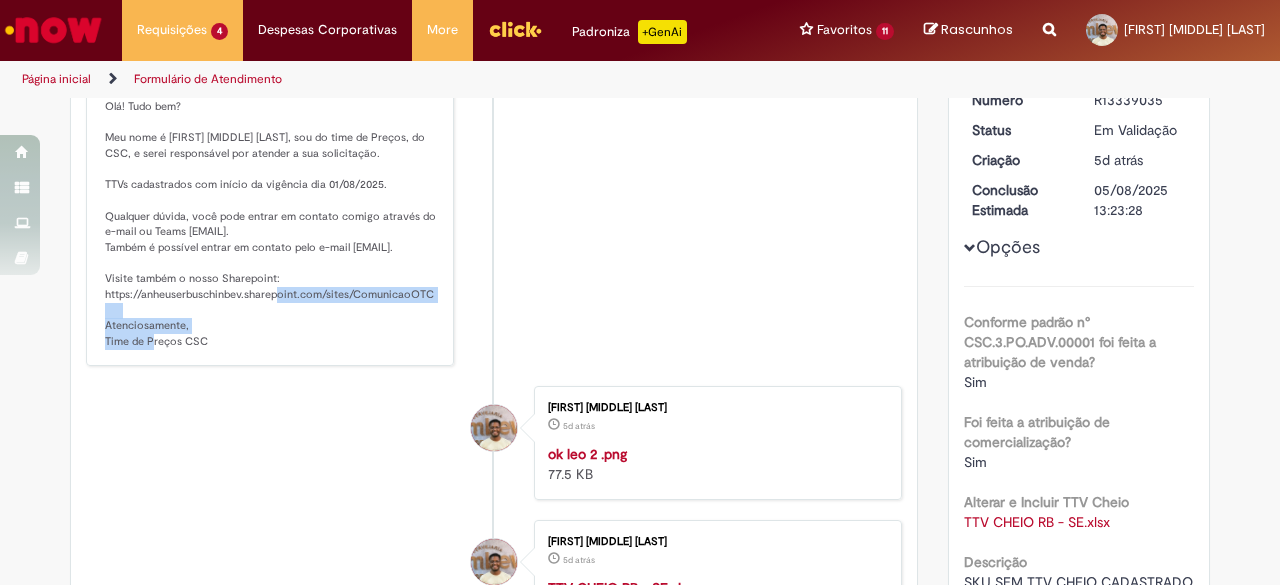 drag, startPoint x: 420, startPoint y: 335, endPoint x: 194, endPoint y: 302, distance: 228.39659 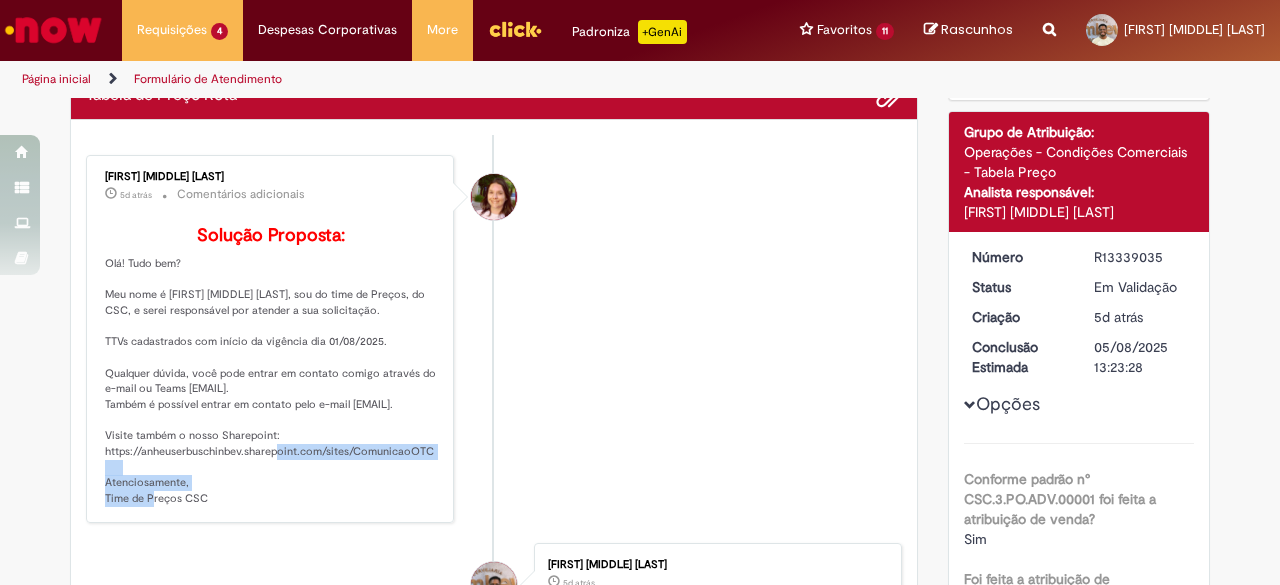 scroll, scrollTop: 0, scrollLeft: 0, axis: both 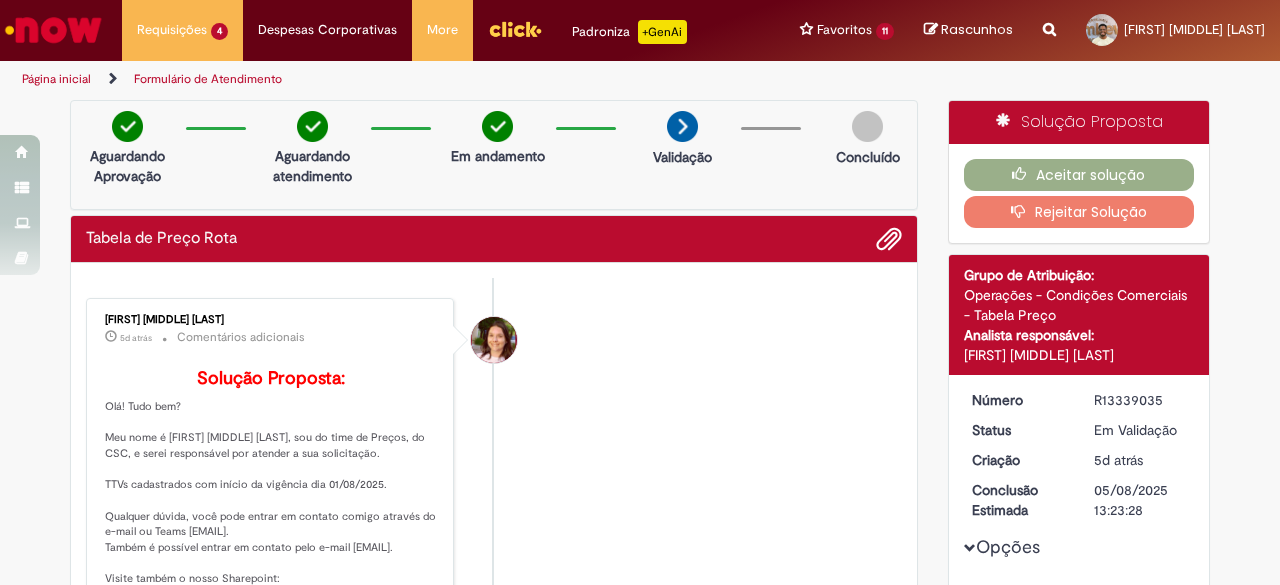 drag, startPoint x: 228, startPoint y: 311, endPoint x: 86, endPoint y: 313, distance: 142.01408 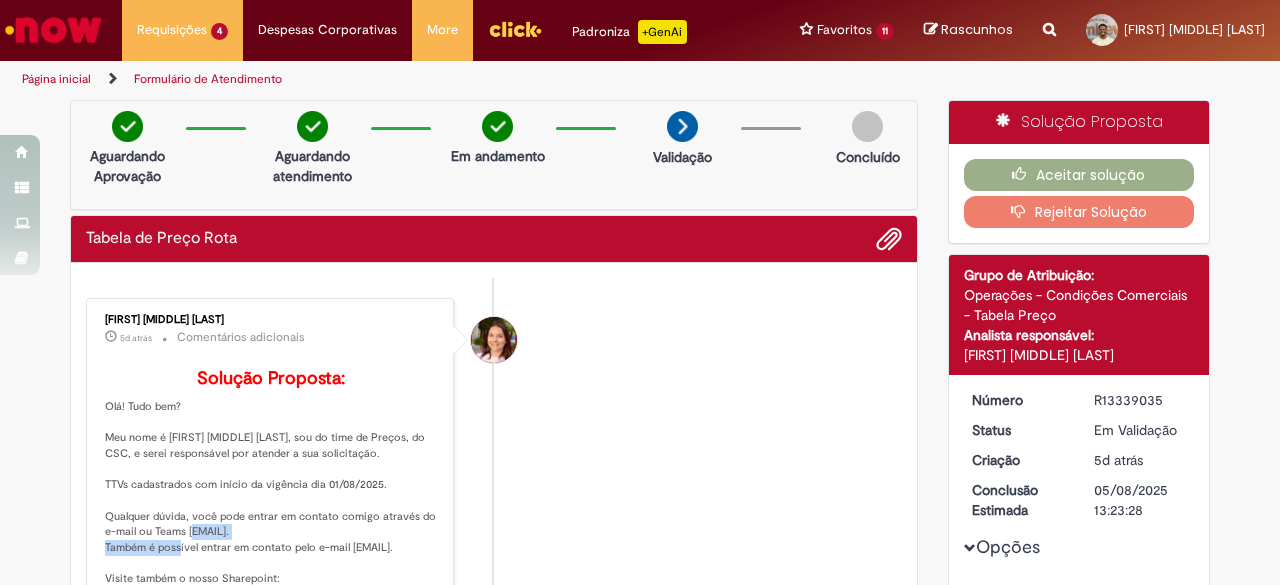 drag, startPoint x: 184, startPoint y: 555, endPoint x: 331, endPoint y: 553, distance: 147.01361 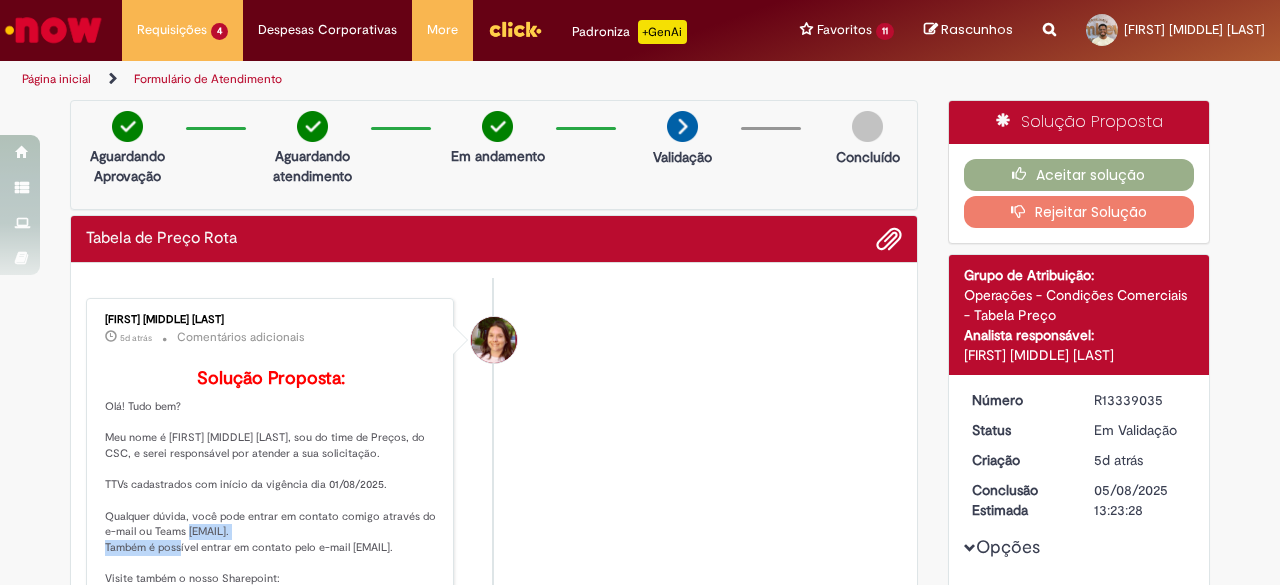 drag, startPoint x: 180, startPoint y: 559, endPoint x: 305, endPoint y: 565, distance: 125.14392 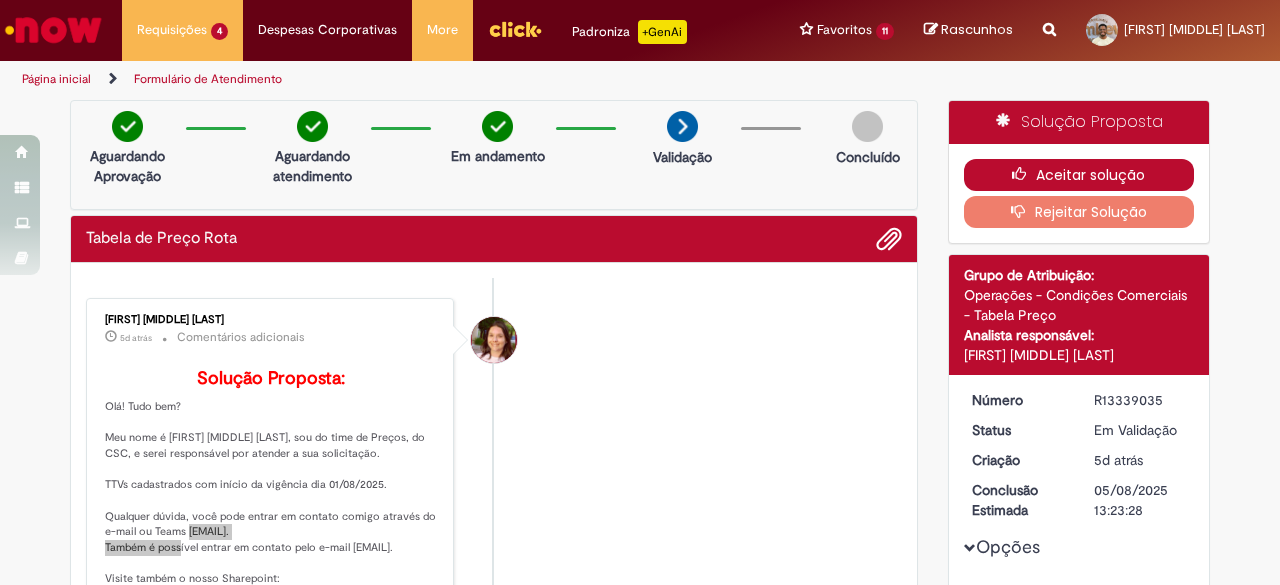 click at bounding box center (1024, 174) 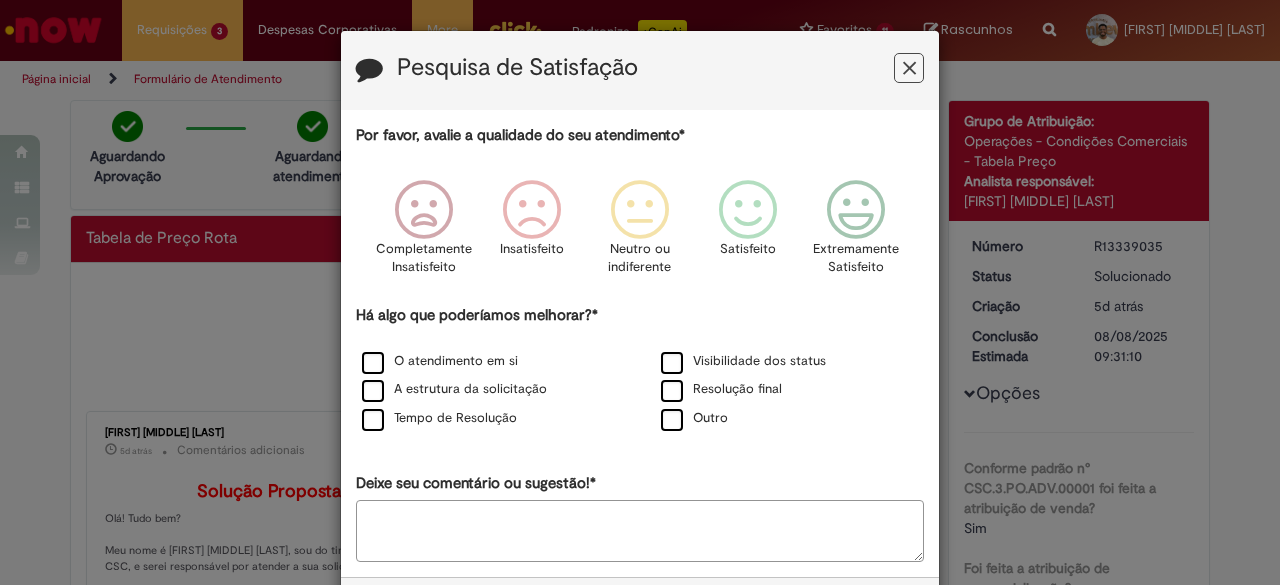 drag, startPoint x: 657, startPoint y: 351, endPoint x: 701, endPoint y: 347, distance: 44.181442 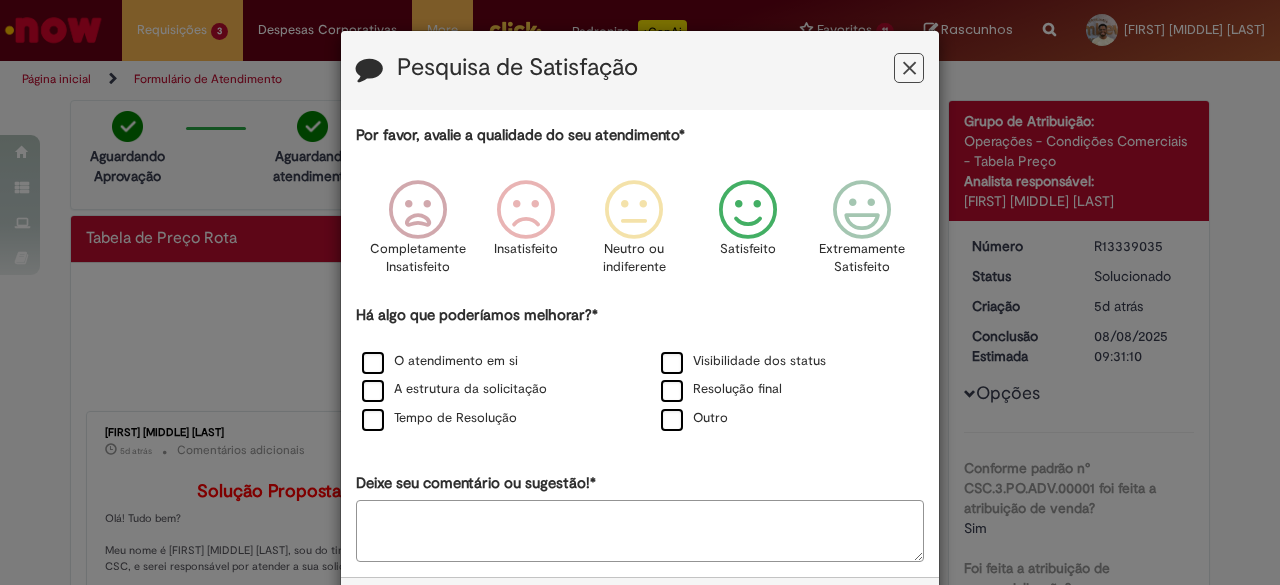 drag, startPoint x: 780, startPoint y: 232, endPoint x: 834, endPoint y: 242, distance: 54.91812 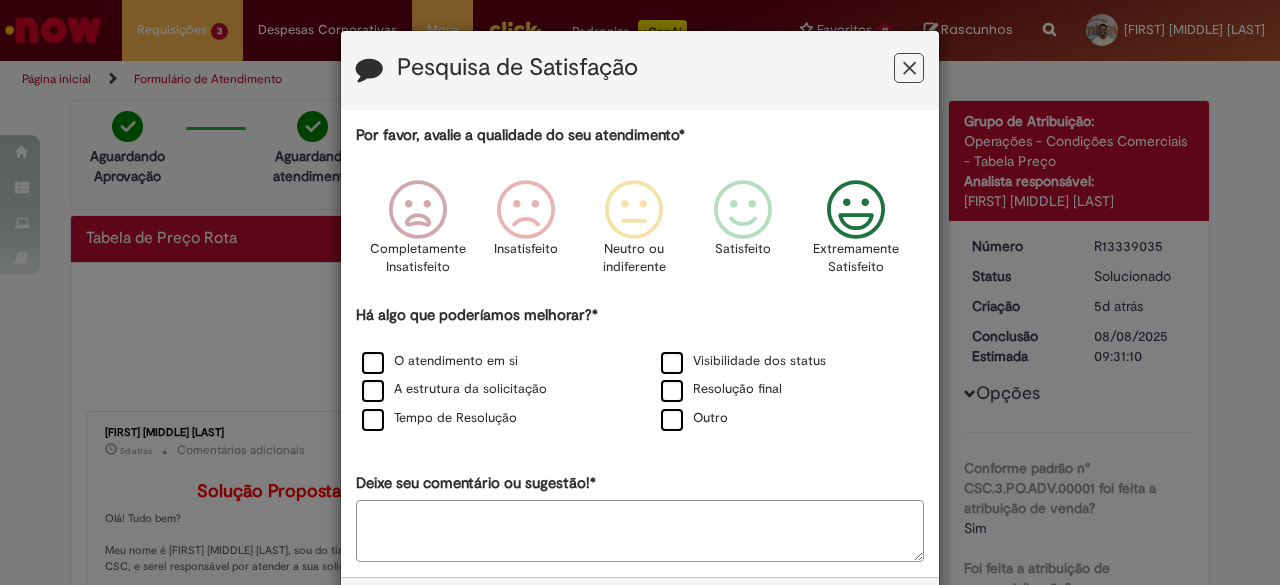 click on "Extremamente Satisfeito" at bounding box center (856, 258) 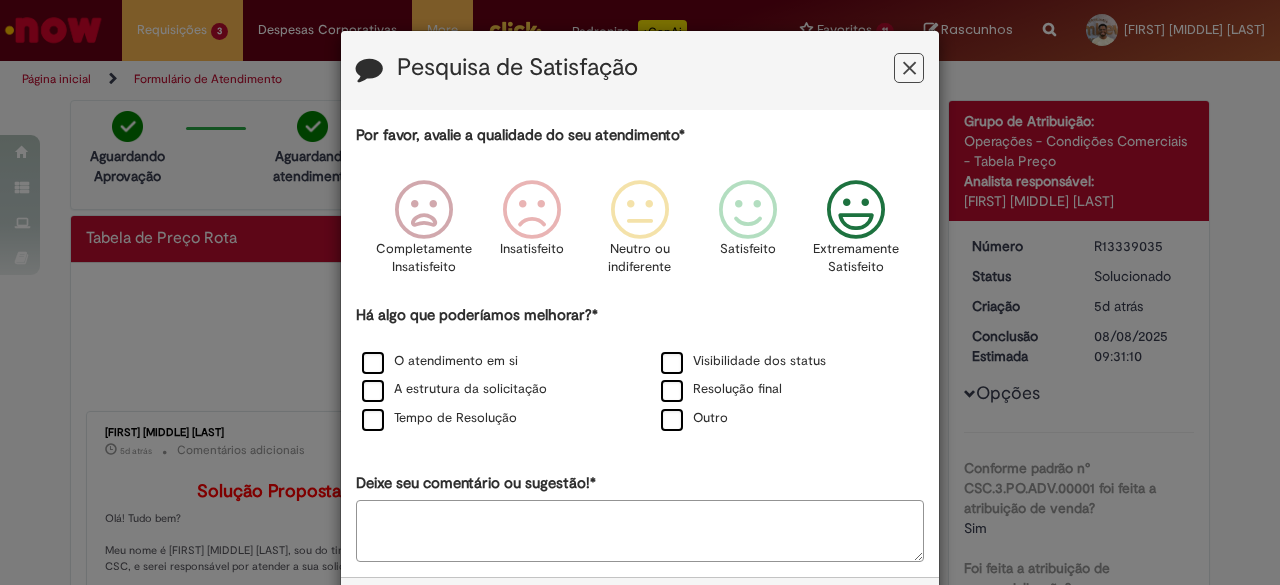 click on "Visibilidade dos status" at bounding box center (789, 362) 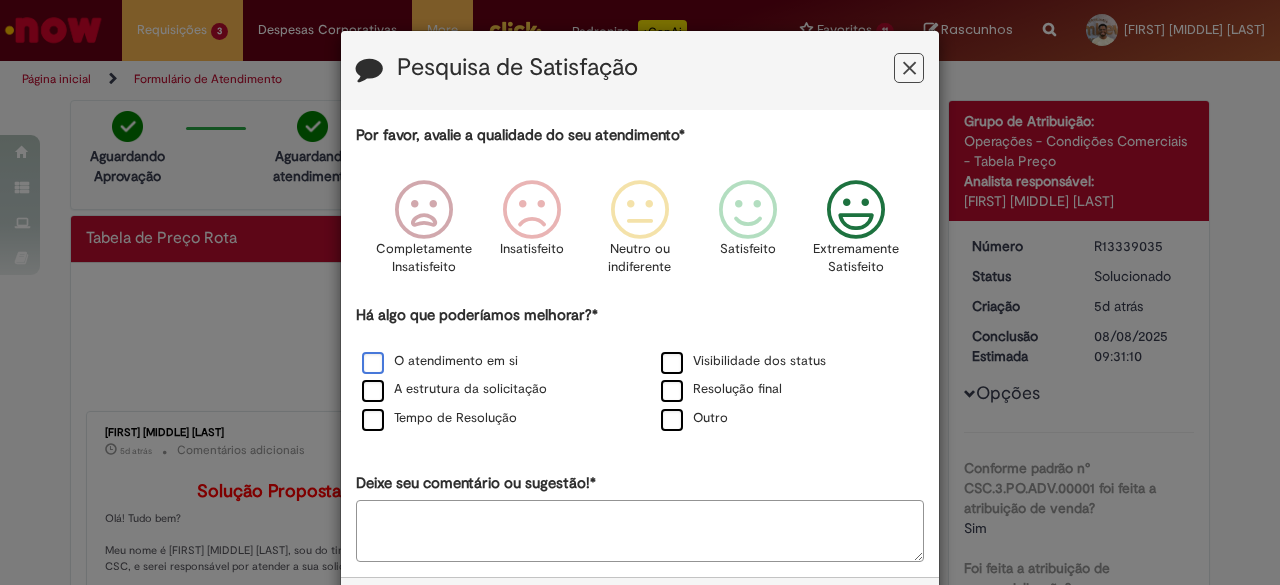 click on "O atendimento em si" at bounding box center [440, 361] 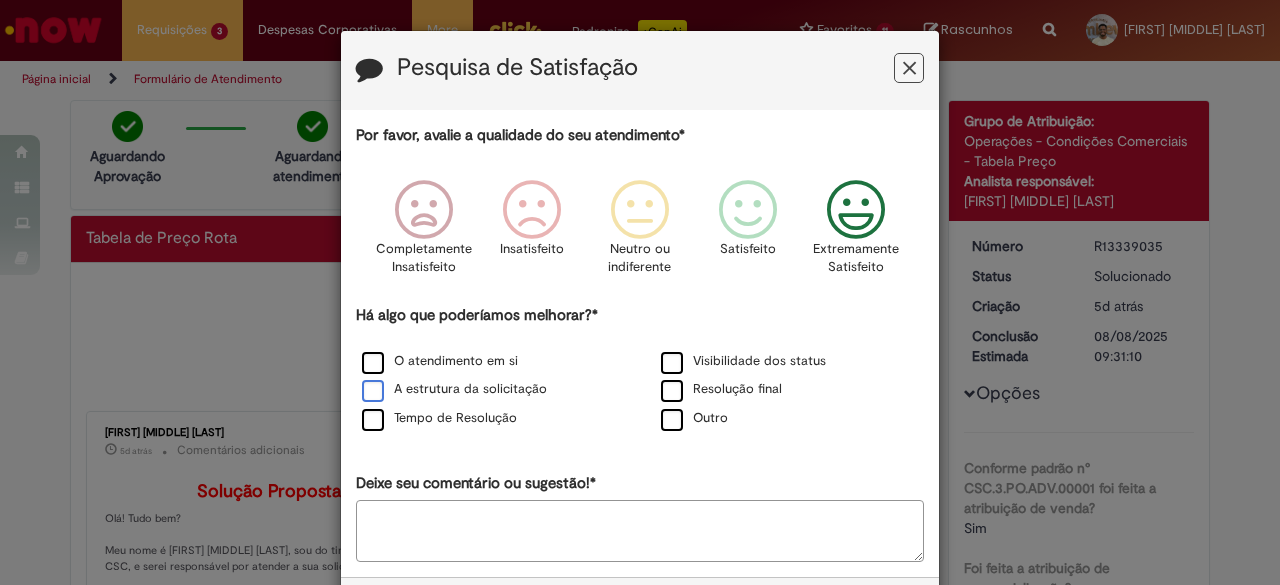 click on "A estrutura da solicitação" at bounding box center (454, 389) 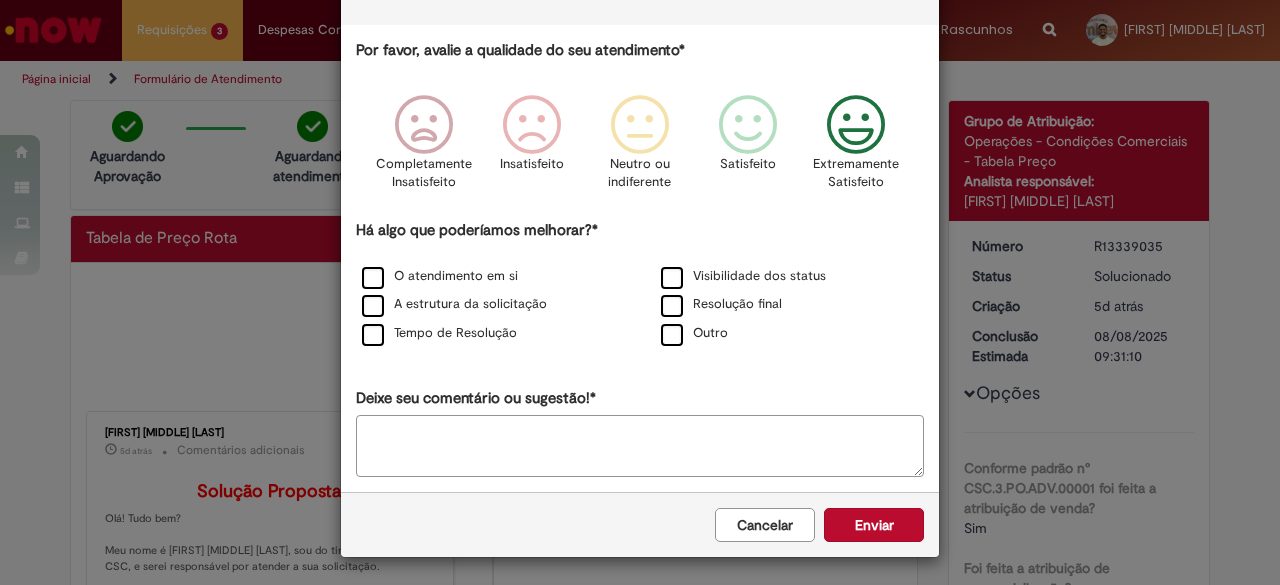 click on "Tempo de Resolução" at bounding box center (439, 333) 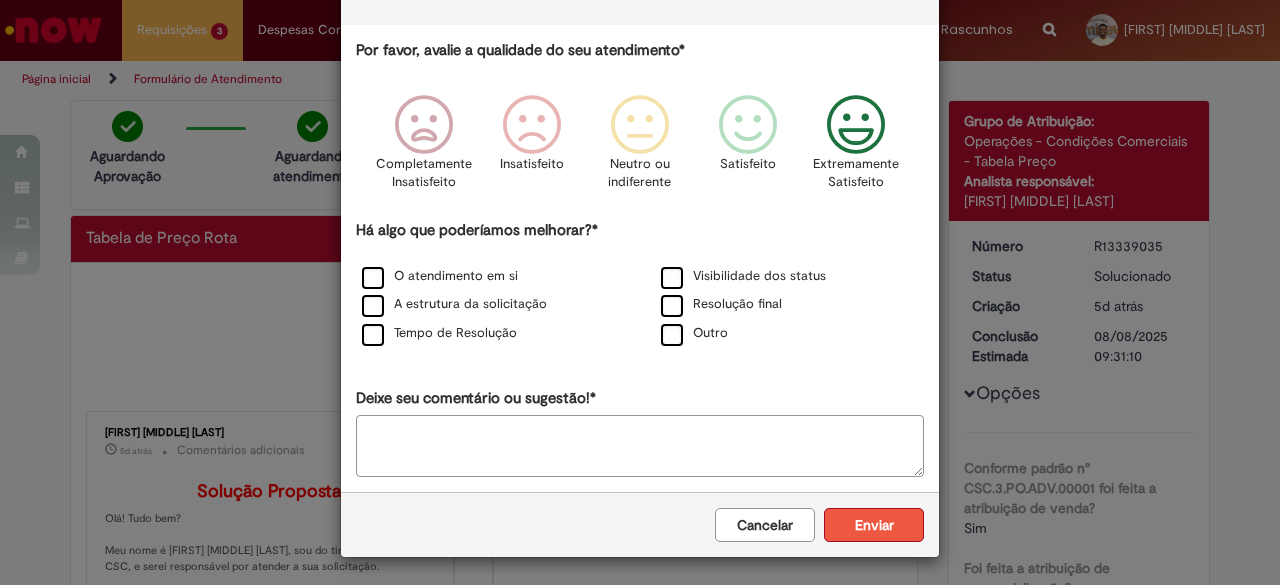 click on "Enviar" at bounding box center [874, 525] 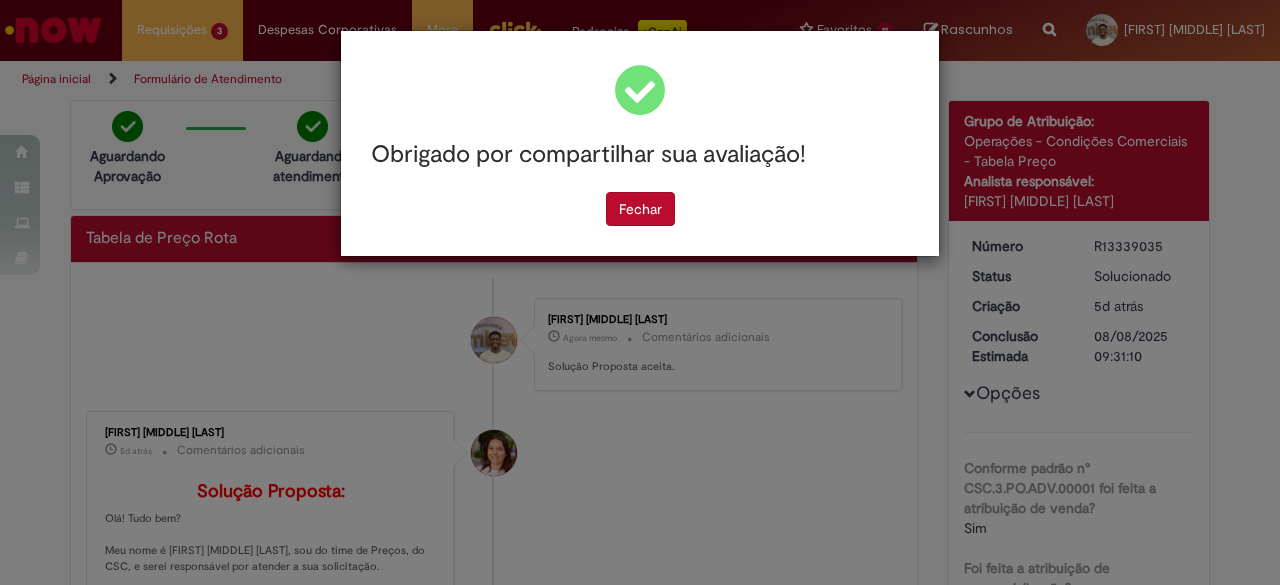 scroll, scrollTop: 0, scrollLeft: 0, axis: both 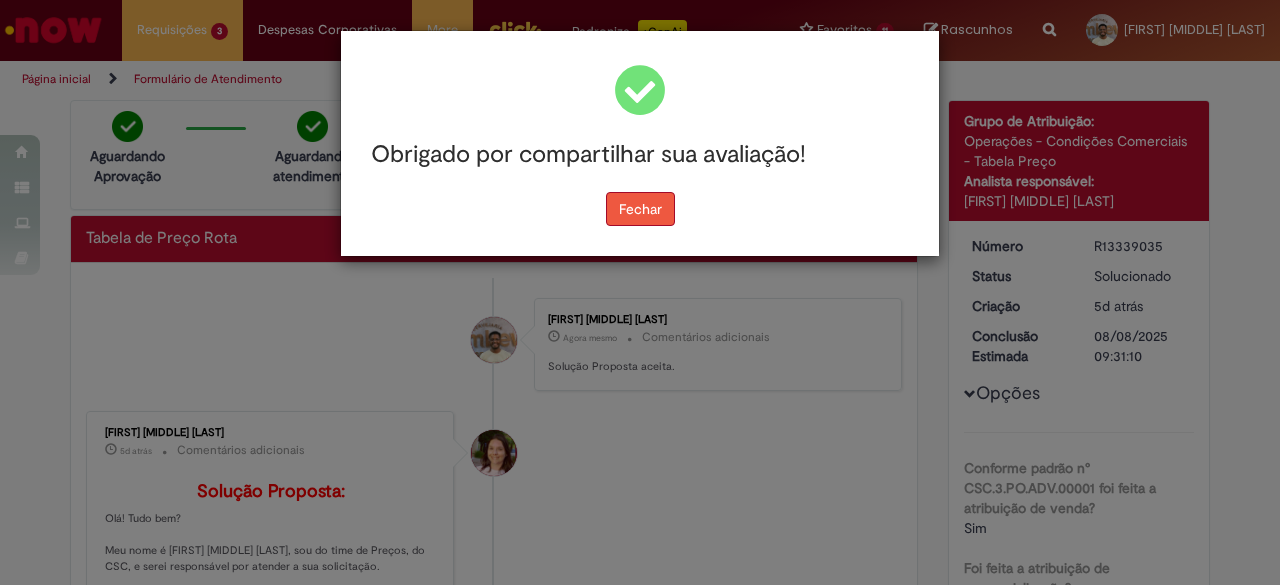 click on "Fechar" at bounding box center (640, 209) 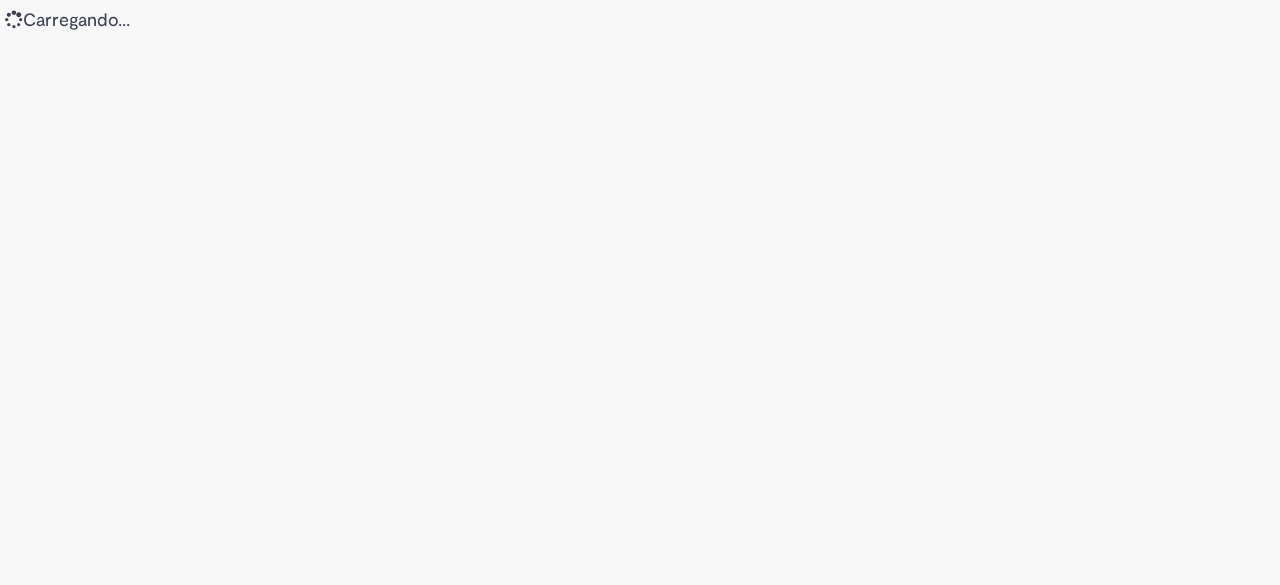 scroll, scrollTop: 0, scrollLeft: 0, axis: both 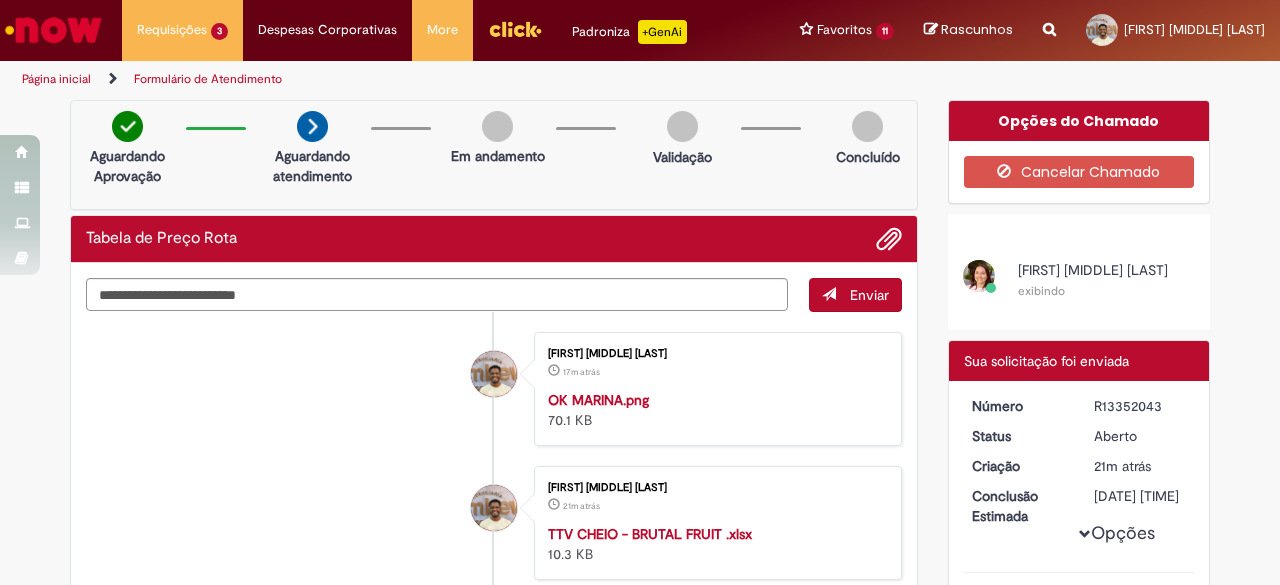 drag, startPoint x: 300, startPoint y: 457, endPoint x: 380, endPoint y: 407, distance: 94.33981 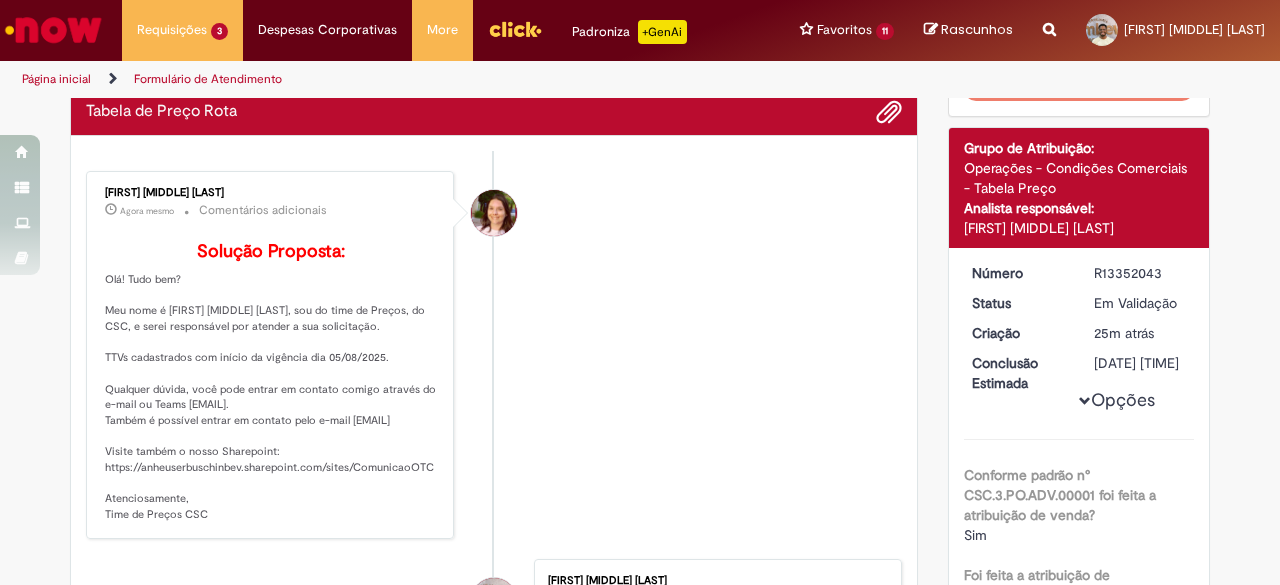 scroll, scrollTop: 200, scrollLeft: 0, axis: vertical 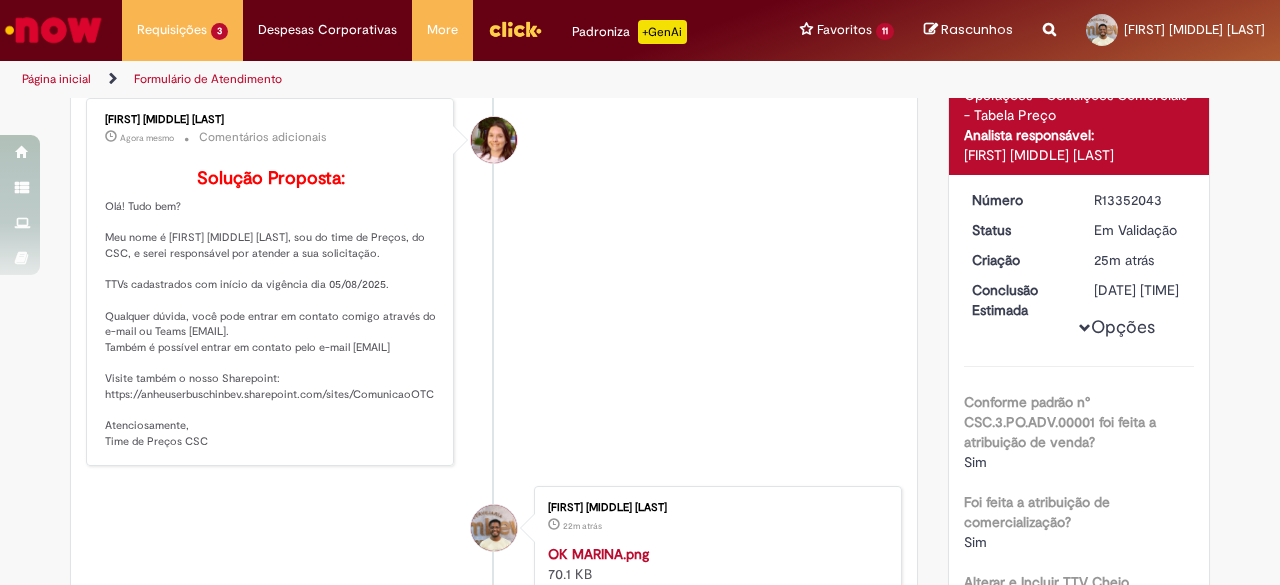 click on "Solução Proposta:
Olá! Tudo bem?
Meu nome é [FIRST] [MIDDLE] [LAST], sou do time de Preços, do CSC, e serei responsável por atender a sua solicitação.
TTVs cadastrados com início da vigência dia 05/08/2025.
Qualquer dúvida, você pode entrar em contato comigo através do e-mail ou Teams [EMAIL].
Também é possível entrar em contato pelo e-mail [EMAIL]
Visite também o nosso Sharepoint: https://anheuserbuschinbev.sharepoint.com/sites/ComunicaoOTC
Atenciosamente,
Time de Preços CSC" at bounding box center (271, 309) 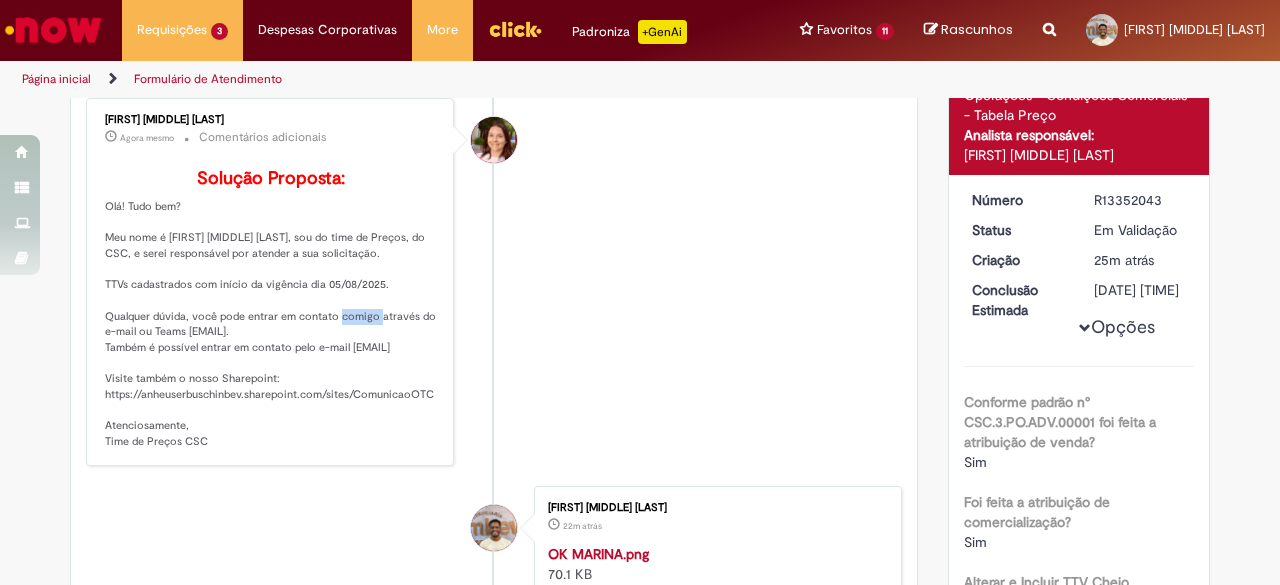 click on "Solução Proposta:
Olá! Tudo bem?
Meu nome é [FIRST] [MIDDLE] [LAST], sou do time de Preços, do CSC, e serei responsável por atender a sua solicitação.
TTVs cadastrados com início da vigência dia 05/08/2025.
Qualquer dúvida, você pode entrar em contato comigo através do e-mail ou Teams [EMAIL].
Também é possível entrar em contato pelo e-mail [EMAIL]
Visite também o nosso Sharepoint: https://anheuserbuschinbev.sharepoint.com/sites/ComunicaoOTC
Atenciosamente,
Time de Preços CSC" at bounding box center [271, 309] 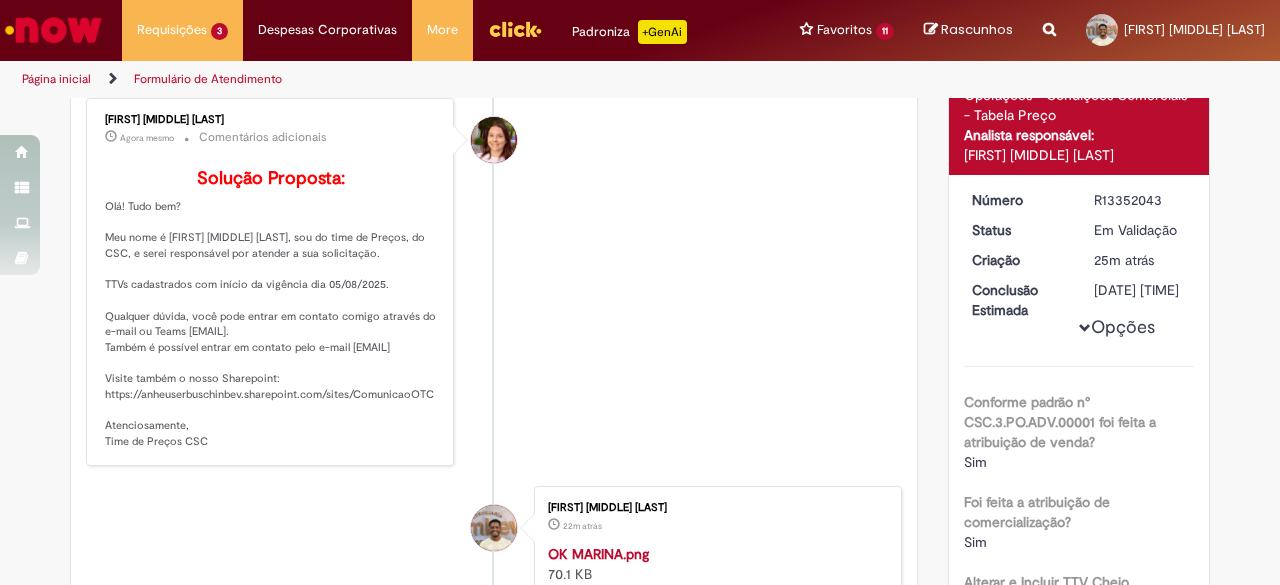 click on "Solução Proposta:
Olá! Tudo bem?
Meu nome é [FIRST] [MIDDLE] [LAST], sou do time de Preços, do CSC, e serei responsável por atender a sua solicitação.
TTVs cadastrados com início da vigência dia 05/08/2025.
Qualquer dúvida, você pode entrar em contato comigo através do e-mail ou Teams [EMAIL].
Também é possível entrar em contato pelo e-mail [EMAIL]
Visite também o nosso Sharepoint: https://anheuserbuschinbev.sharepoint.com/sites/ComunicaoOTC
Atenciosamente,
Time de Preços CSC" at bounding box center (271, 309) 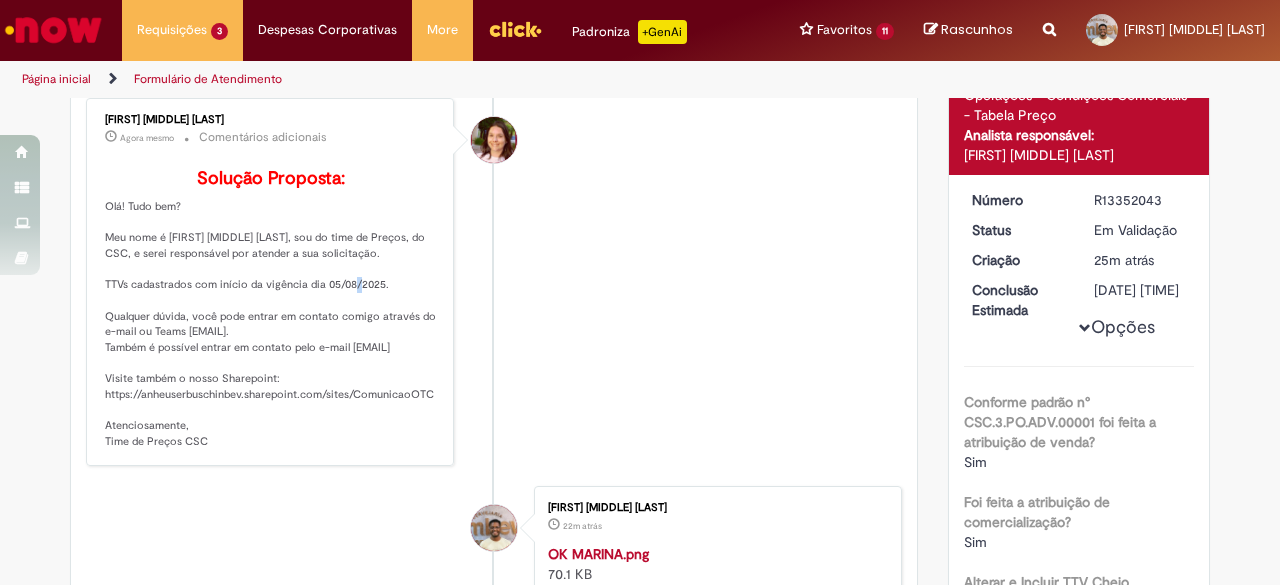 click on "Solução Proposta:
Olá! Tudo bem?
Meu nome é [FIRST] [MIDDLE] [LAST], sou do time de Preços, do CSC, e serei responsável por atender a sua solicitação.
TTVs cadastrados com início da vigência dia 05/08/2025.
Qualquer dúvida, você pode entrar em contato comigo através do e-mail ou Teams [EMAIL].
Também é possível entrar em contato pelo e-mail [EMAIL]
Visite também o nosso Sharepoint: https://anheuserbuschinbev.sharepoint.com/sites/ComunicaoOTC
Atenciosamente,
Time de Preços CSC" at bounding box center (271, 309) 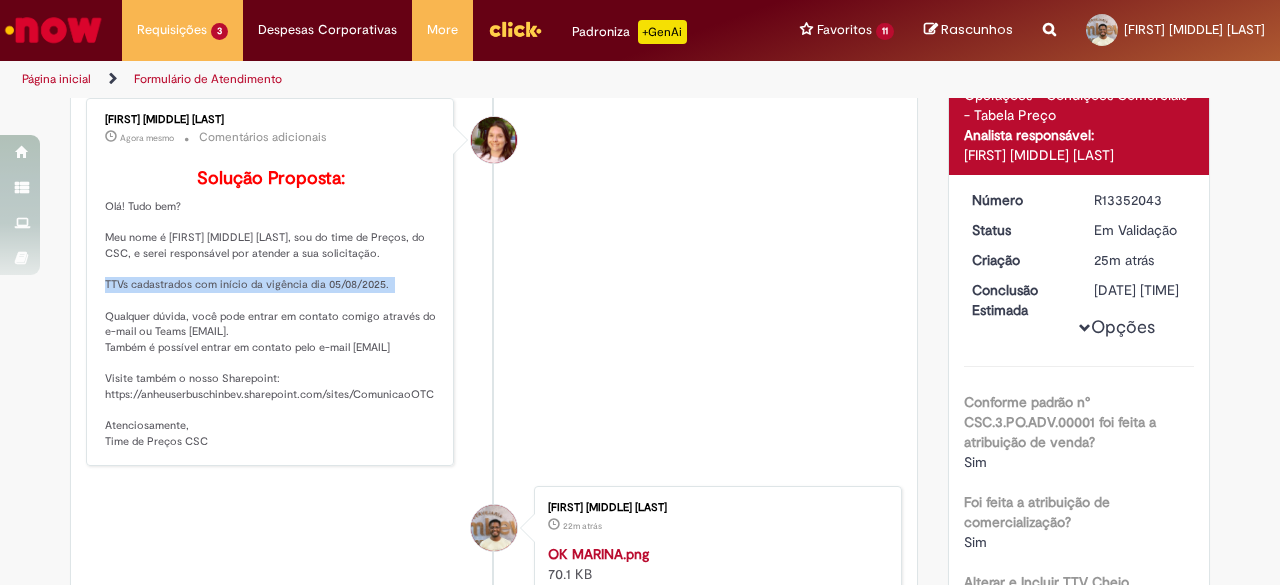 click on "Solução Proposta:
Olá! Tudo bem?
Meu nome é [FIRST] [MIDDLE] [LAST], sou do time de Preços, do CSC, e serei responsável por atender a sua solicitação.
TTVs cadastrados com início da vigência dia 05/08/2025.
Qualquer dúvida, você pode entrar em contato comigo através do e-mail ou Teams [EMAIL].
Também é possível entrar em contato pelo e-mail [EMAIL]
Visite também o nosso Sharepoint: https://anheuserbuschinbev.sharepoint.com/sites/ComunicaoOTC
Atenciosamente,
Time de Preços CSC" at bounding box center (271, 309) 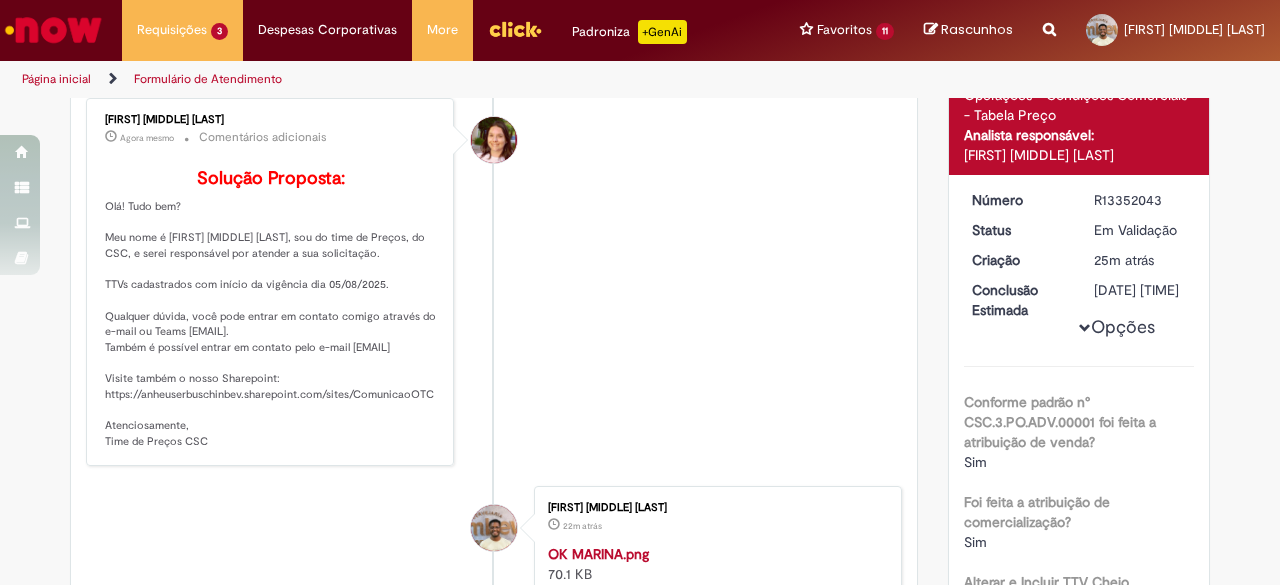 click on "Solução Proposta:
Olá! Tudo bem?
Meu nome é [FIRST] [MIDDLE] [LAST], sou do time de Preços, do CSC, e serei responsável por atender a sua solicitação.
TTVs cadastrados com início da vigência dia 05/08/2025.
Qualquer dúvida, você pode entrar em contato comigo através do e-mail ou Teams [EMAIL].
Também é possível entrar em contato pelo e-mail [EMAIL]
Visite também o nosso Sharepoint: https://anheuserbuschinbev.sharepoint.com/sites/ComunicaoOTC
Atenciosamente,
Time de Preços CSC" at bounding box center [271, 309] 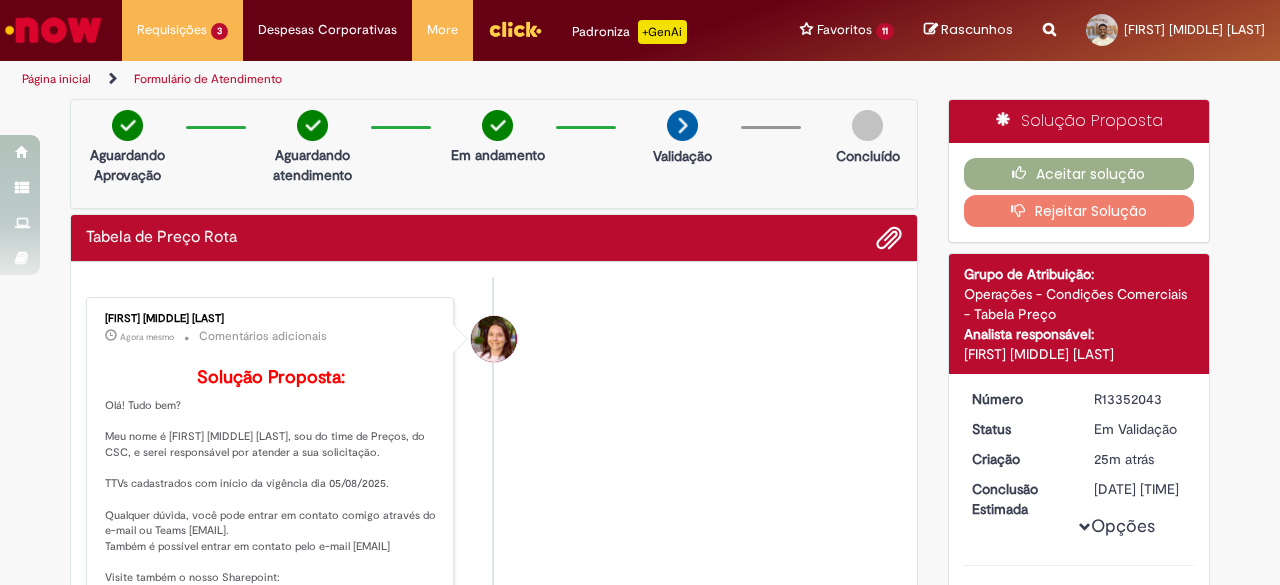 scroll, scrollTop: 0, scrollLeft: 0, axis: both 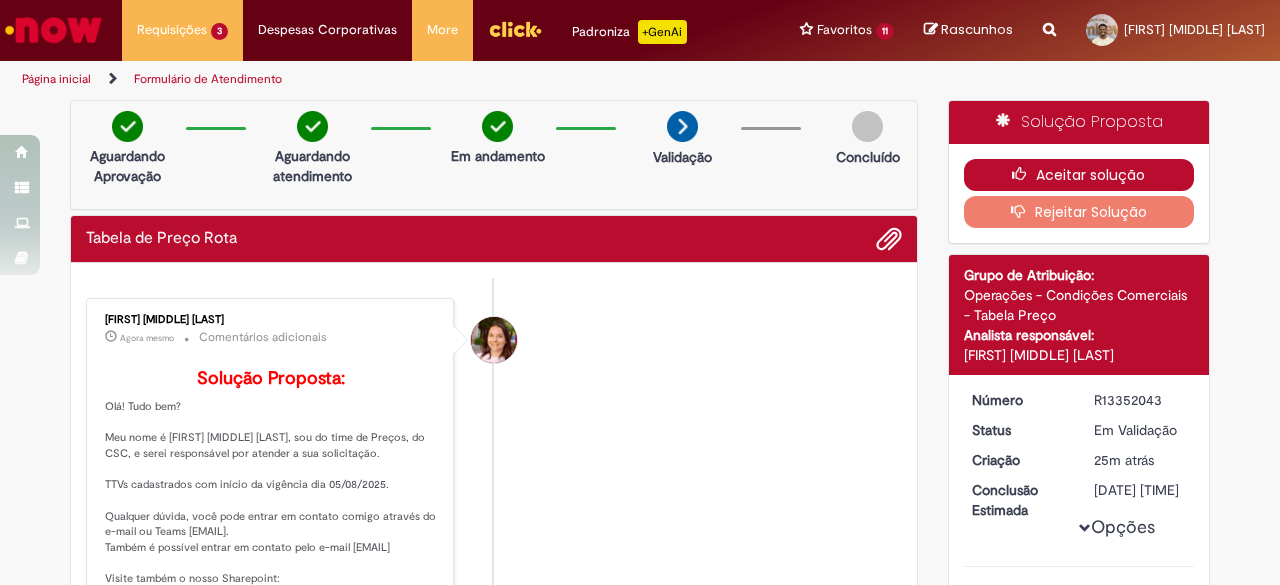 click on "Aceitar solução" at bounding box center (1079, 175) 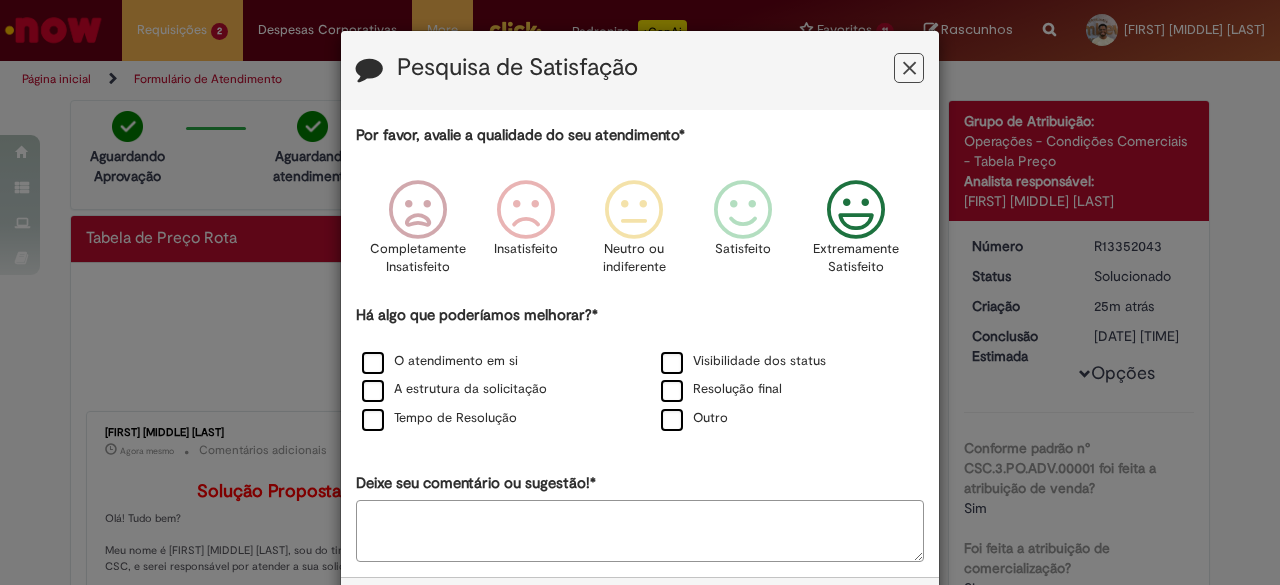 click at bounding box center (856, 210) 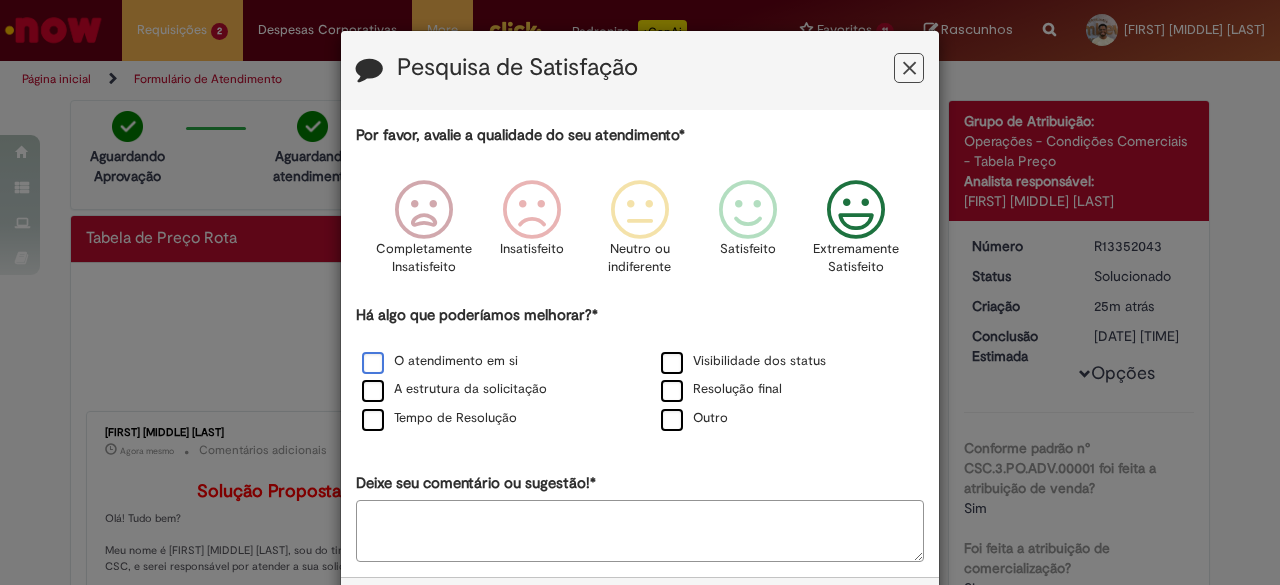 click on "O atendimento em si" at bounding box center [440, 361] 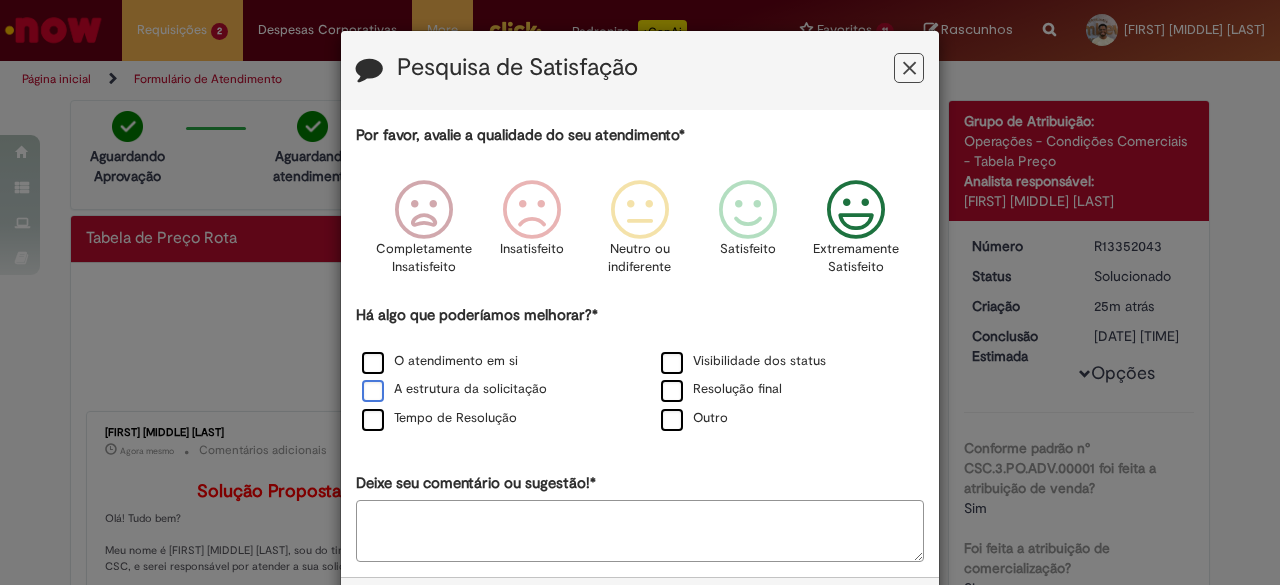 click on "A estrutura da solicitação" at bounding box center (454, 389) 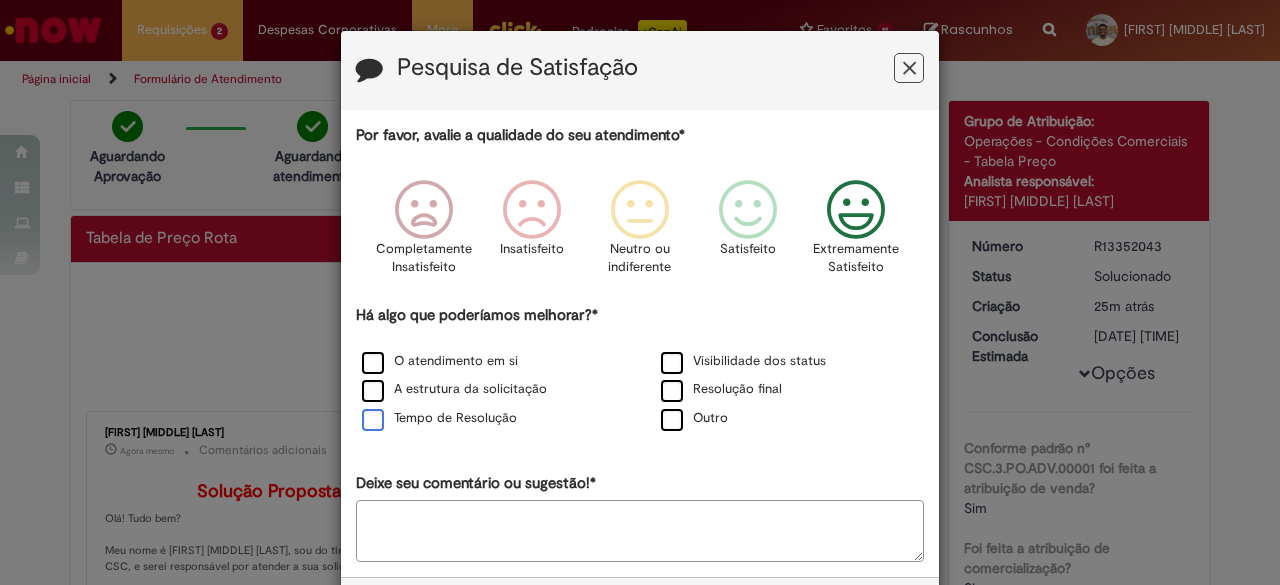 click on "Tempo de Resolução" at bounding box center (439, 418) 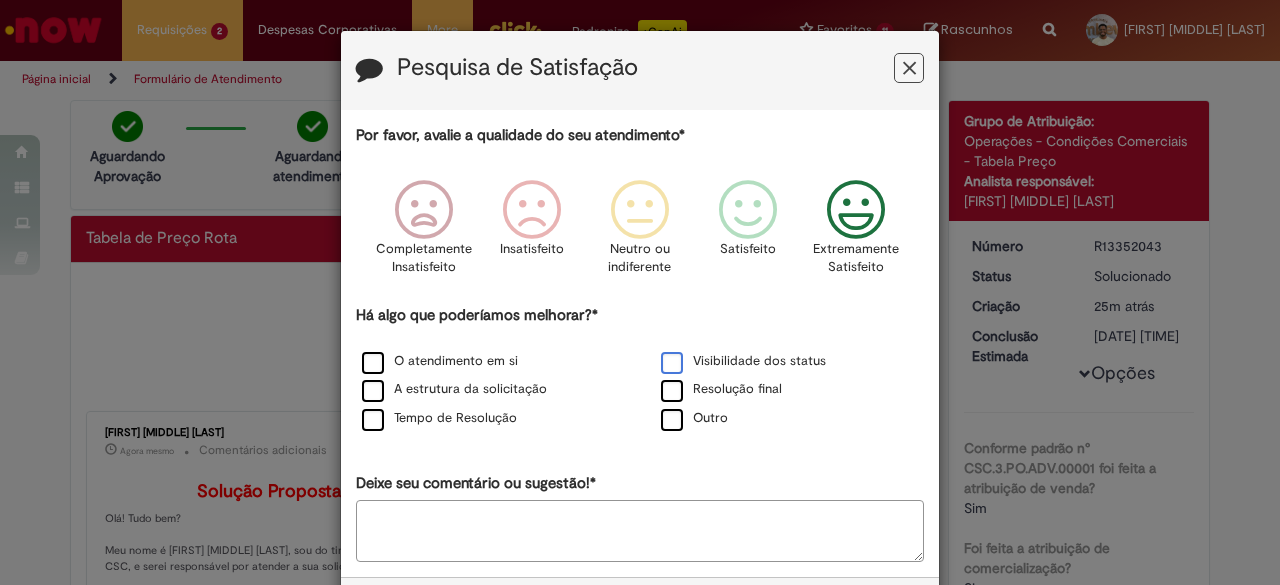 click on "Visibilidade dos status" at bounding box center [743, 361] 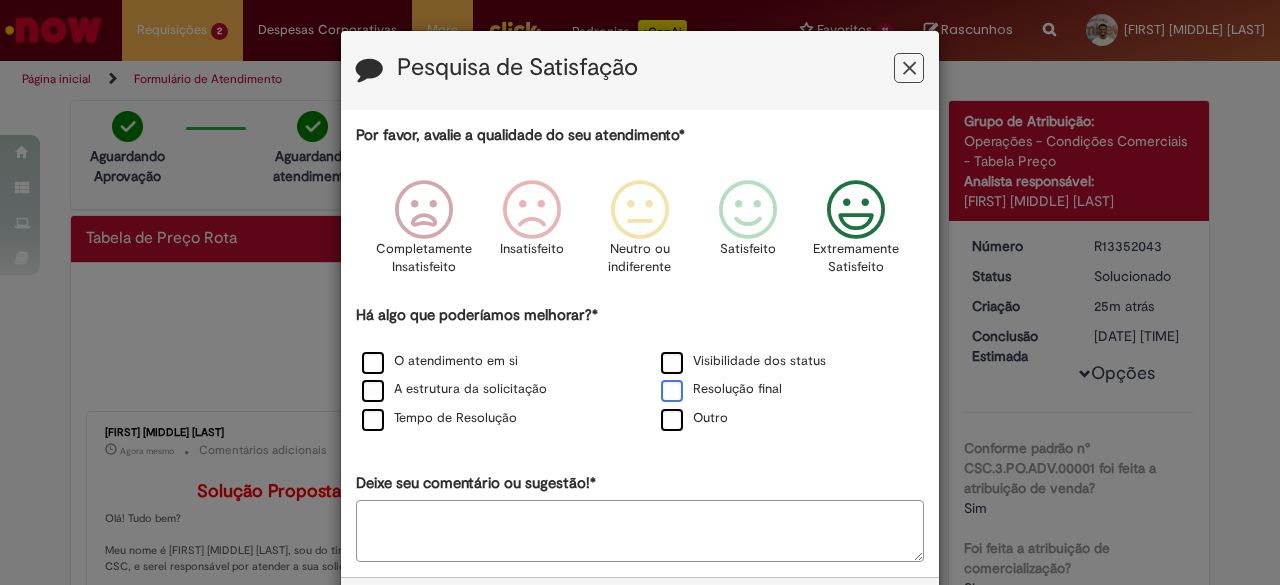 click on "Resolução final" at bounding box center (721, 389) 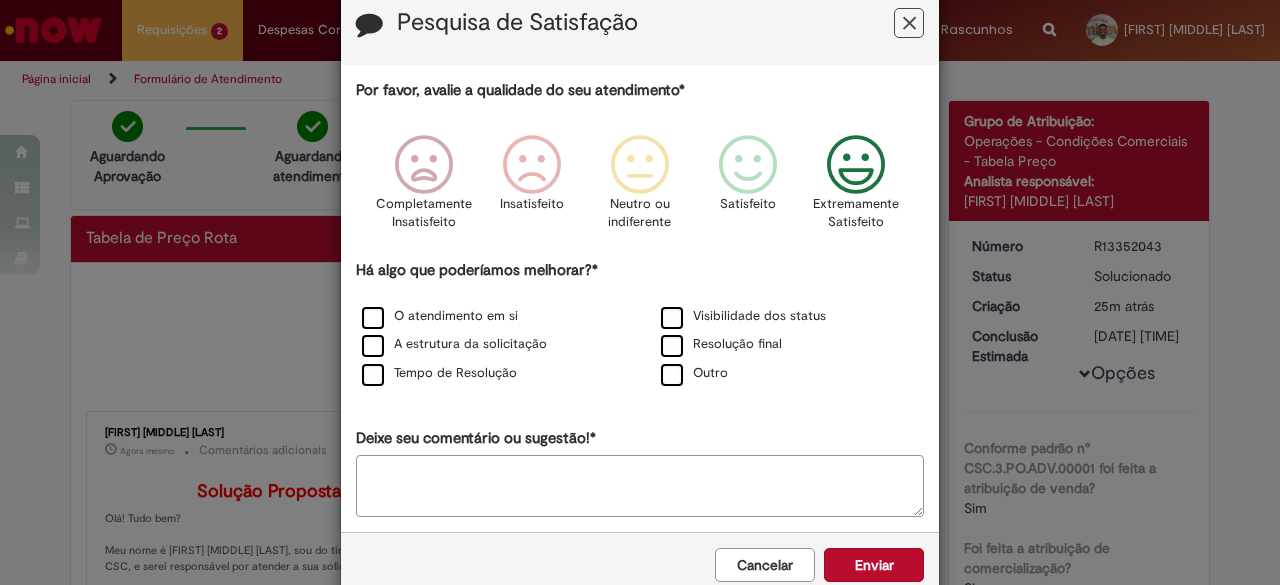 scroll, scrollTop: 85, scrollLeft: 0, axis: vertical 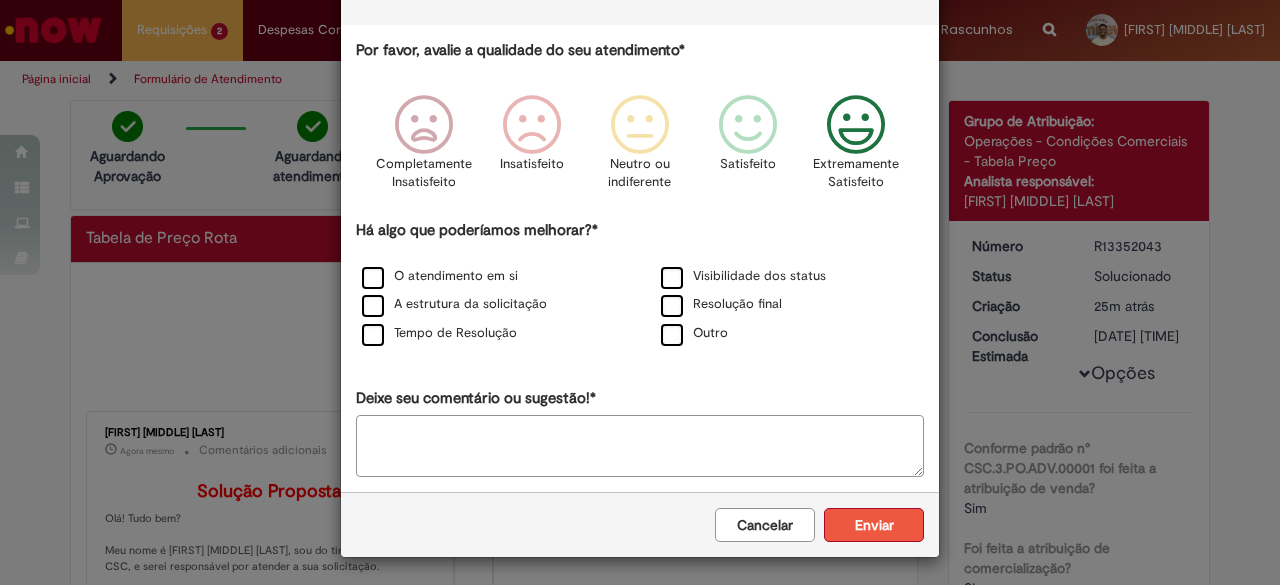 click on "Enviar" at bounding box center (874, 525) 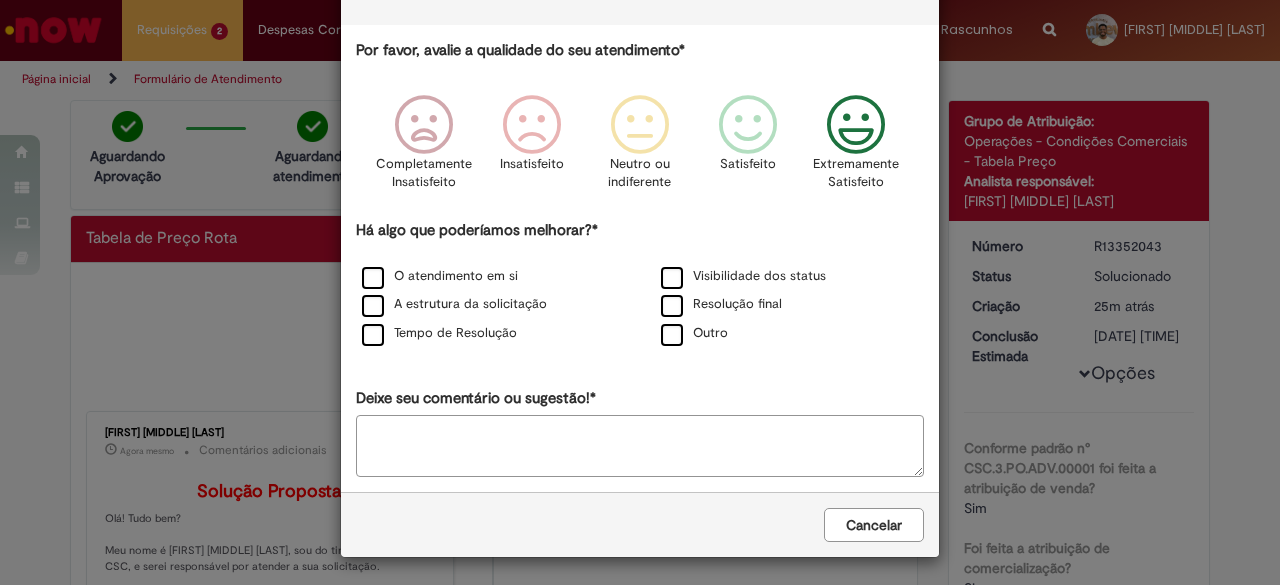 scroll, scrollTop: 0, scrollLeft: 0, axis: both 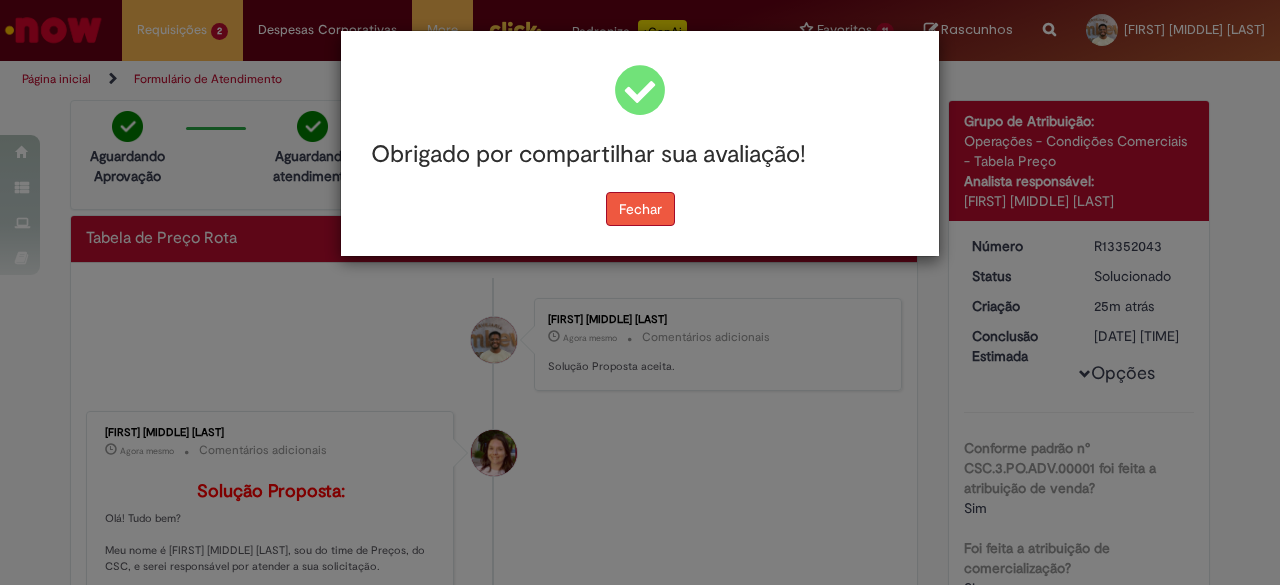click on "Fechar" at bounding box center [640, 209] 